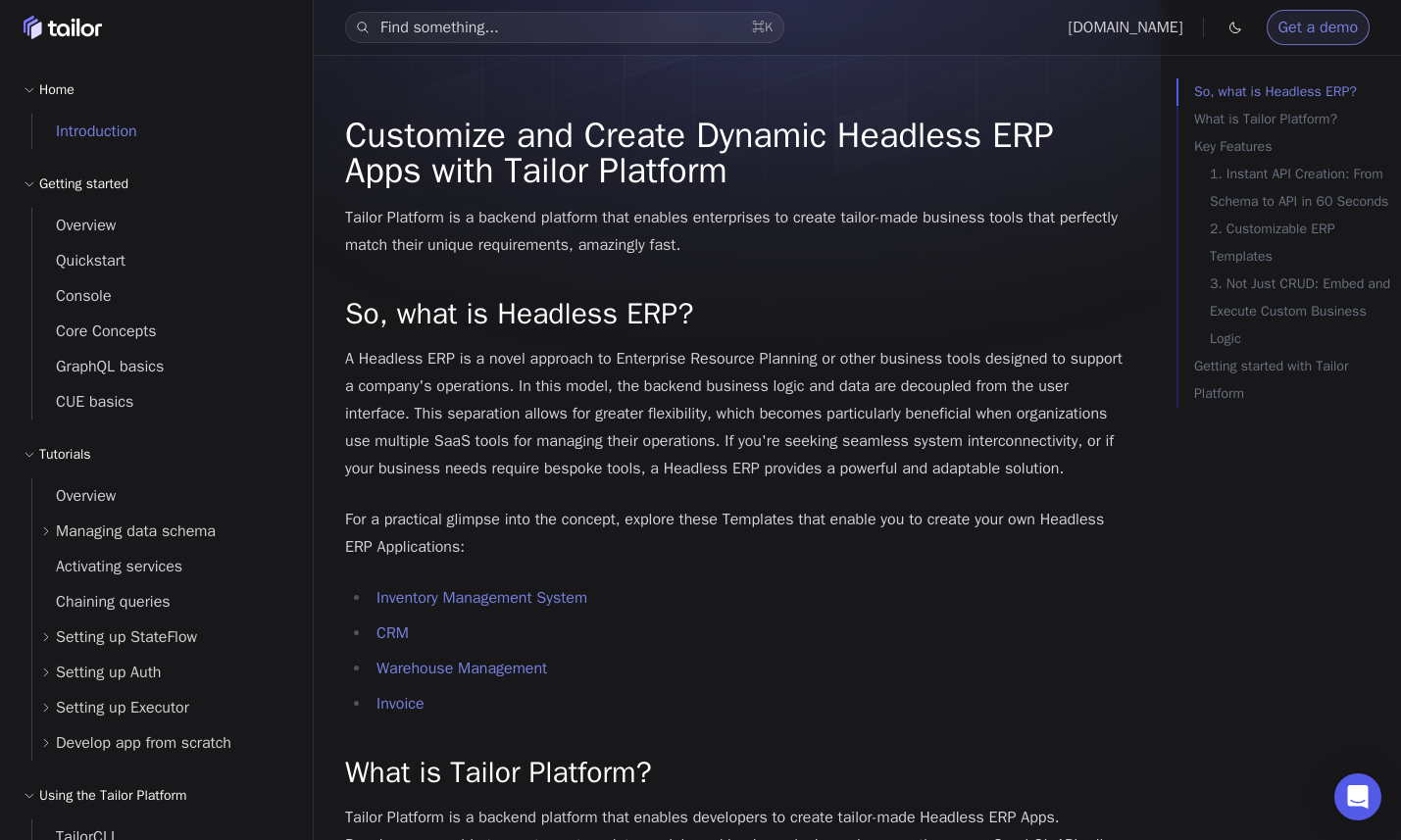 scroll, scrollTop: 169, scrollLeft: 0, axis: vertical 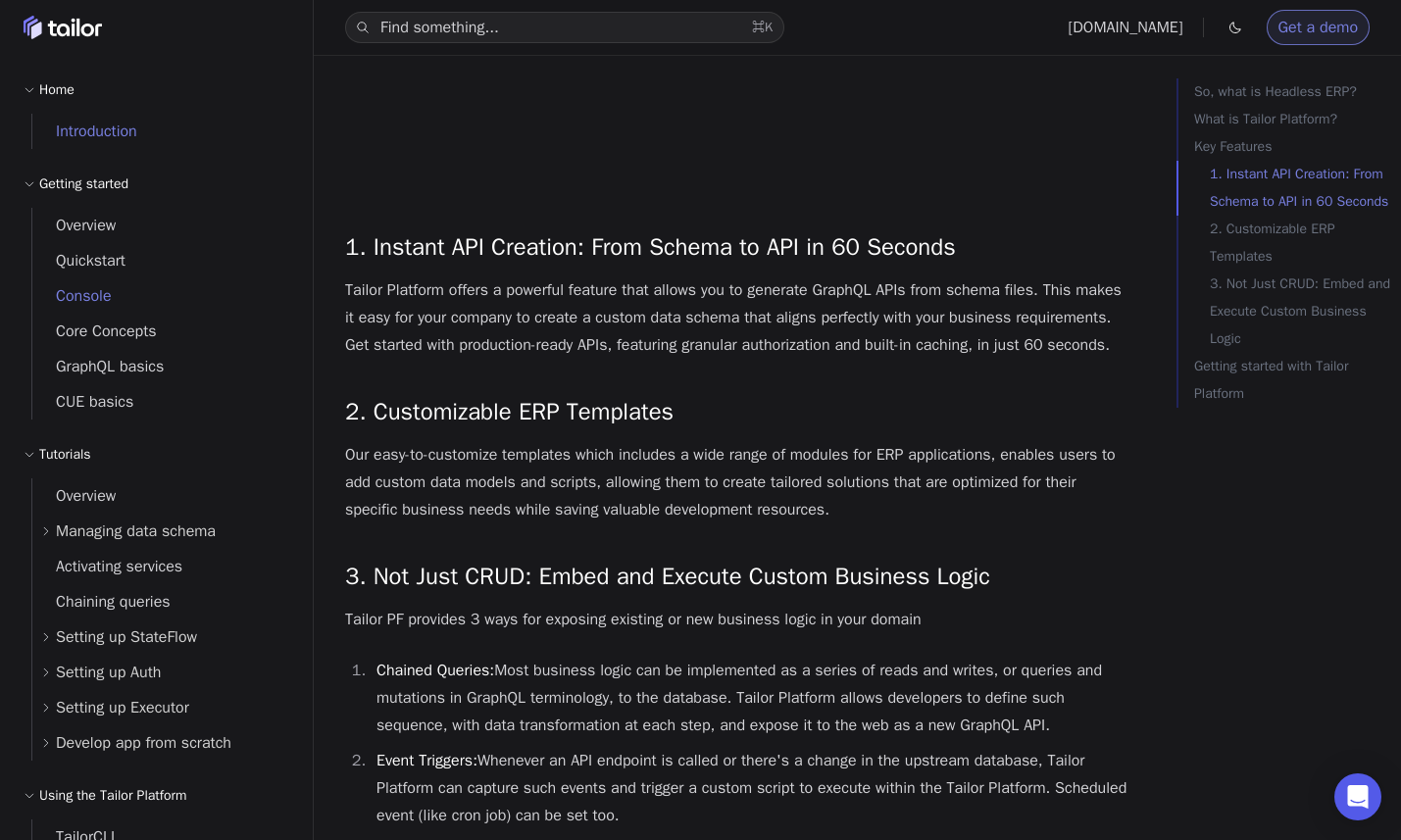 click on "Console" at bounding box center (161, 296) 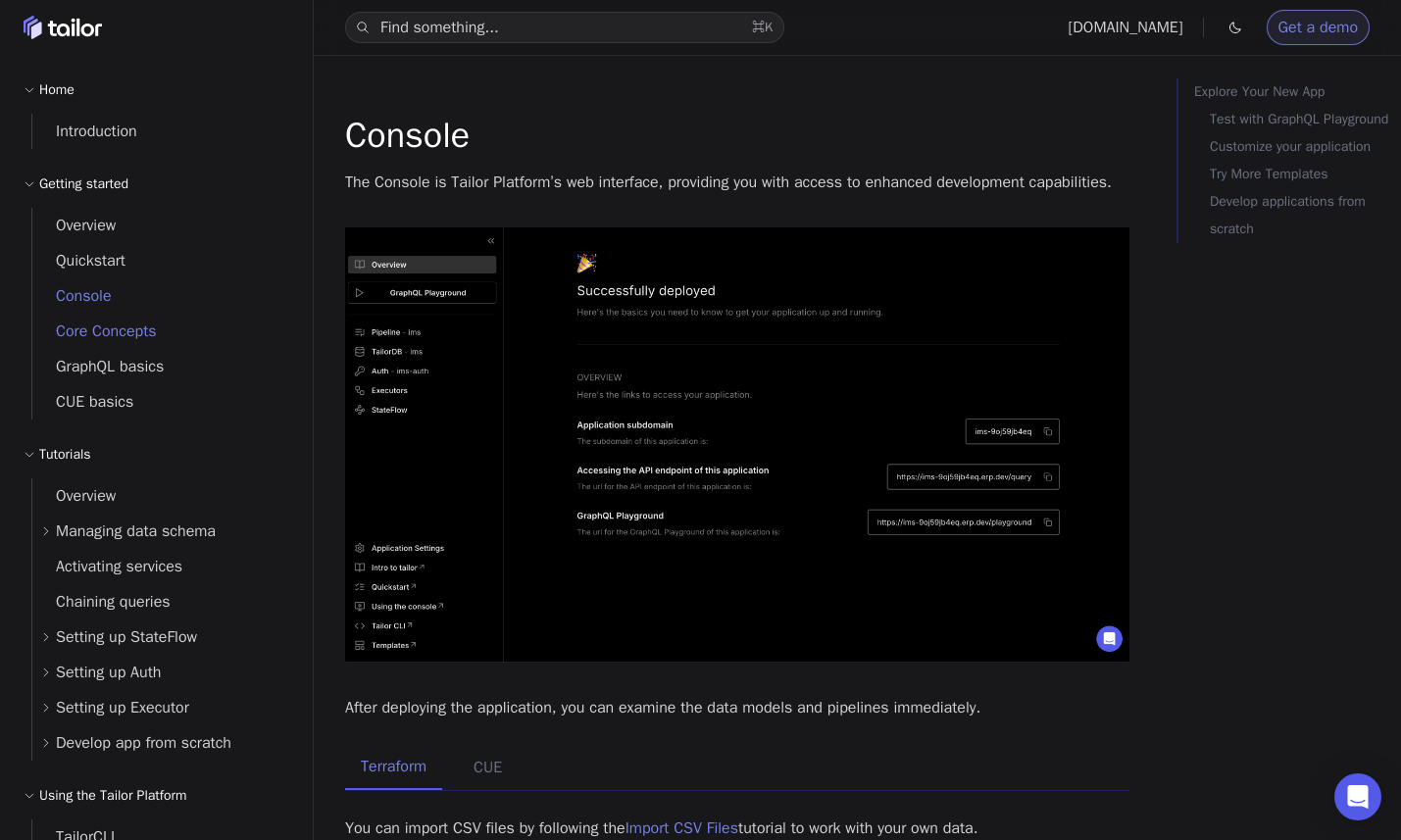 click on "Core Concepts" at bounding box center (94, 331) 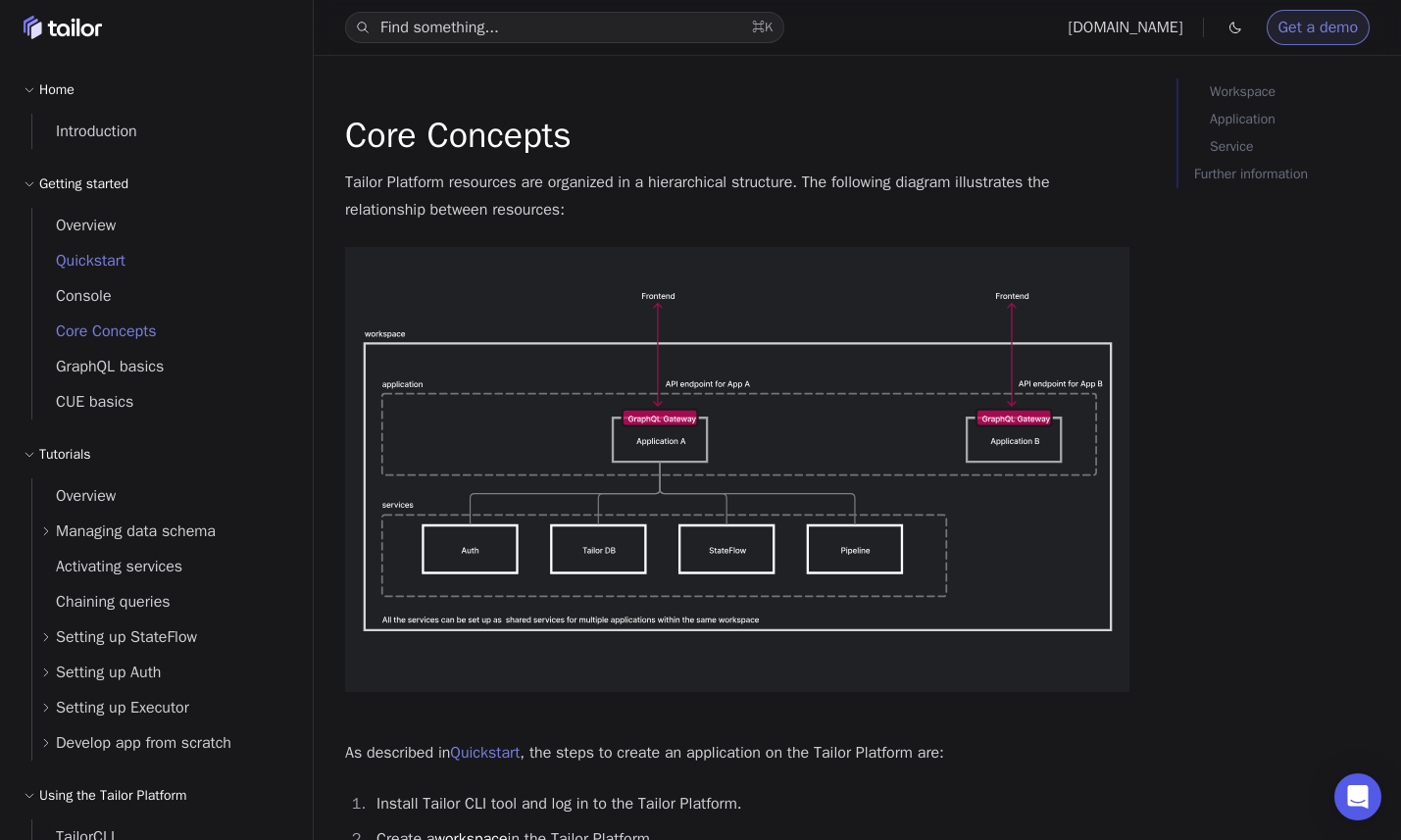 click on "Quickstart" at bounding box center (78, 261) 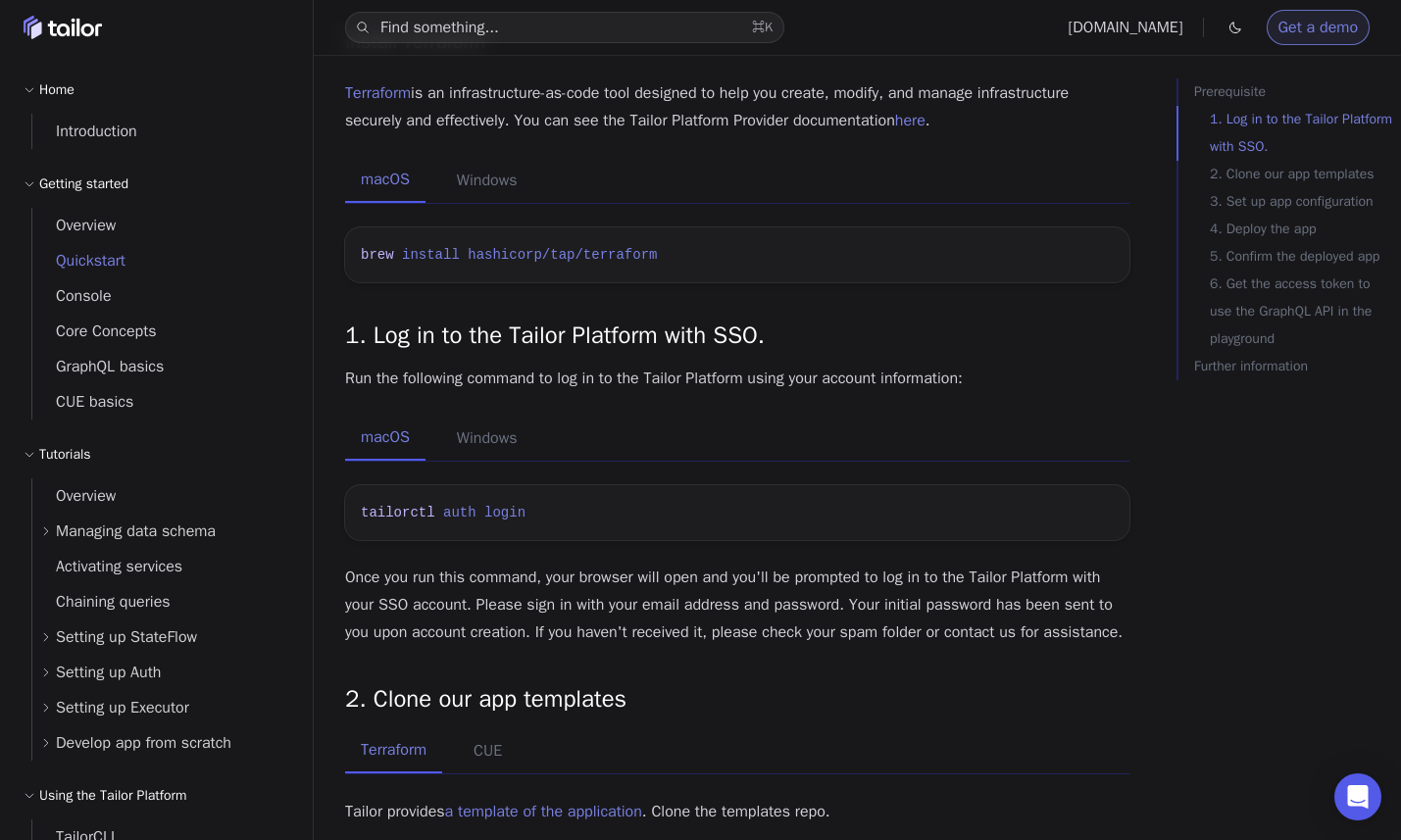 scroll, scrollTop: 983, scrollLeft: 0, axis: vertical 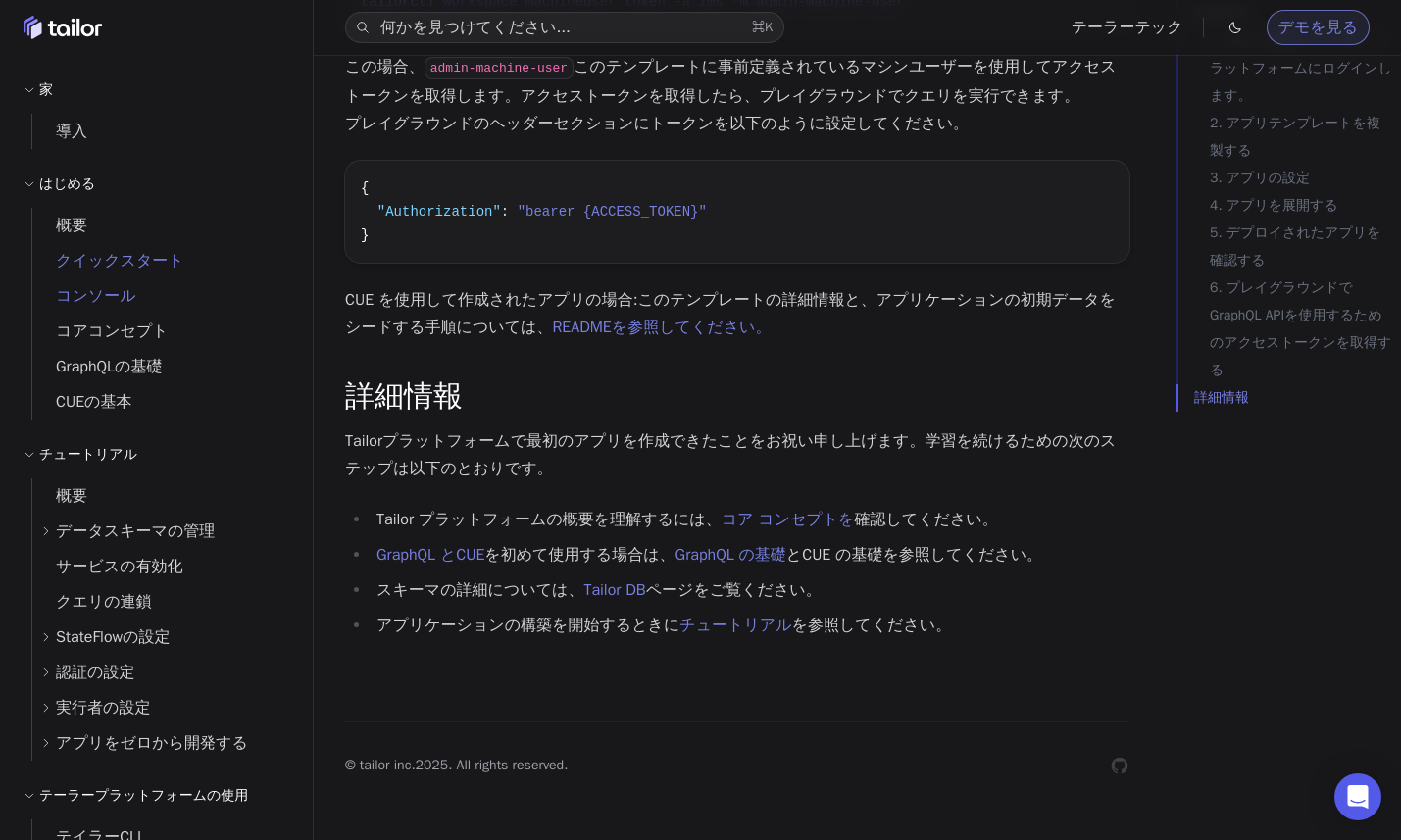 click on "コンソール" at bounding box center (96, 296) 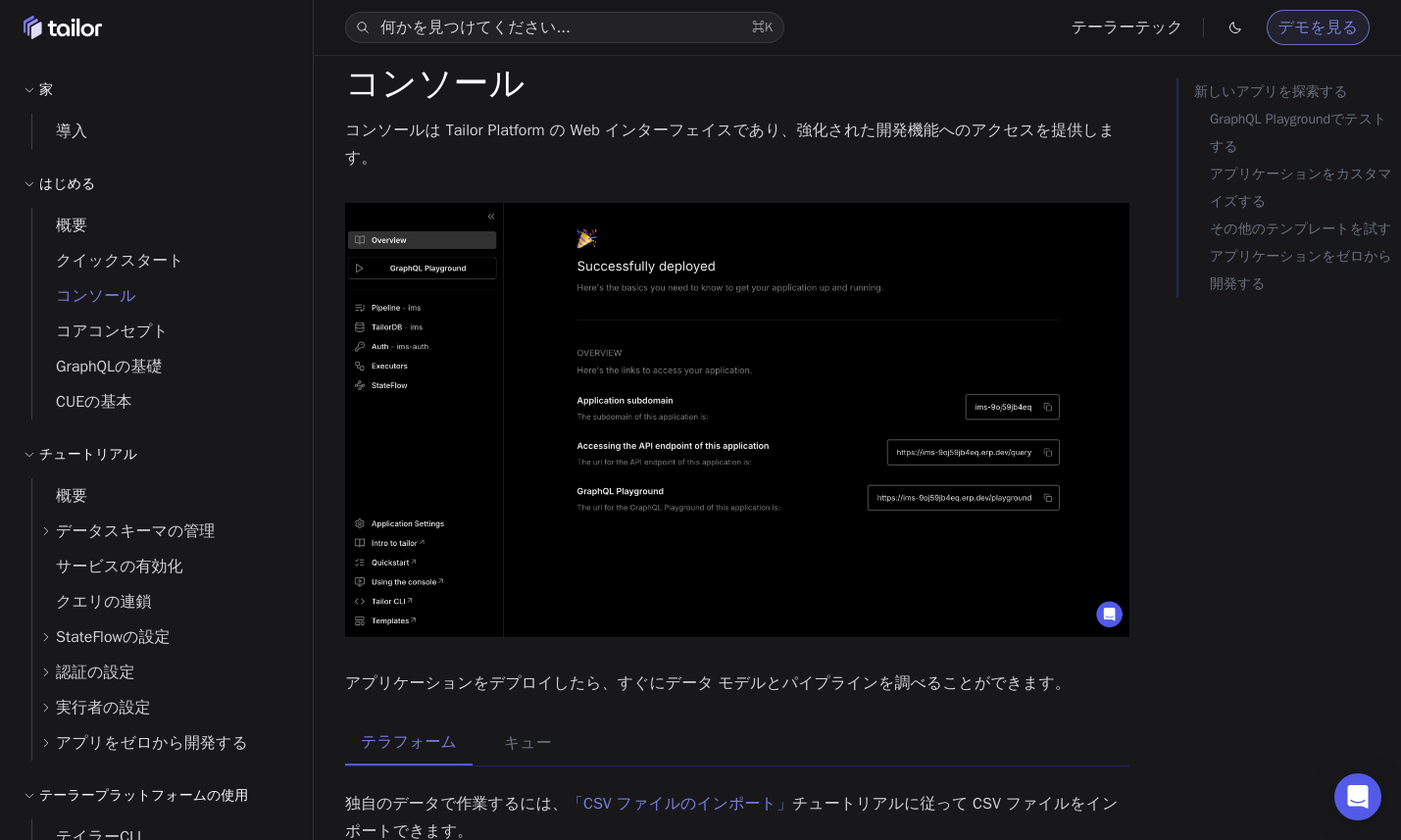 scroll, scrollTop: 7, scrollLeft: 0, axis: vertical 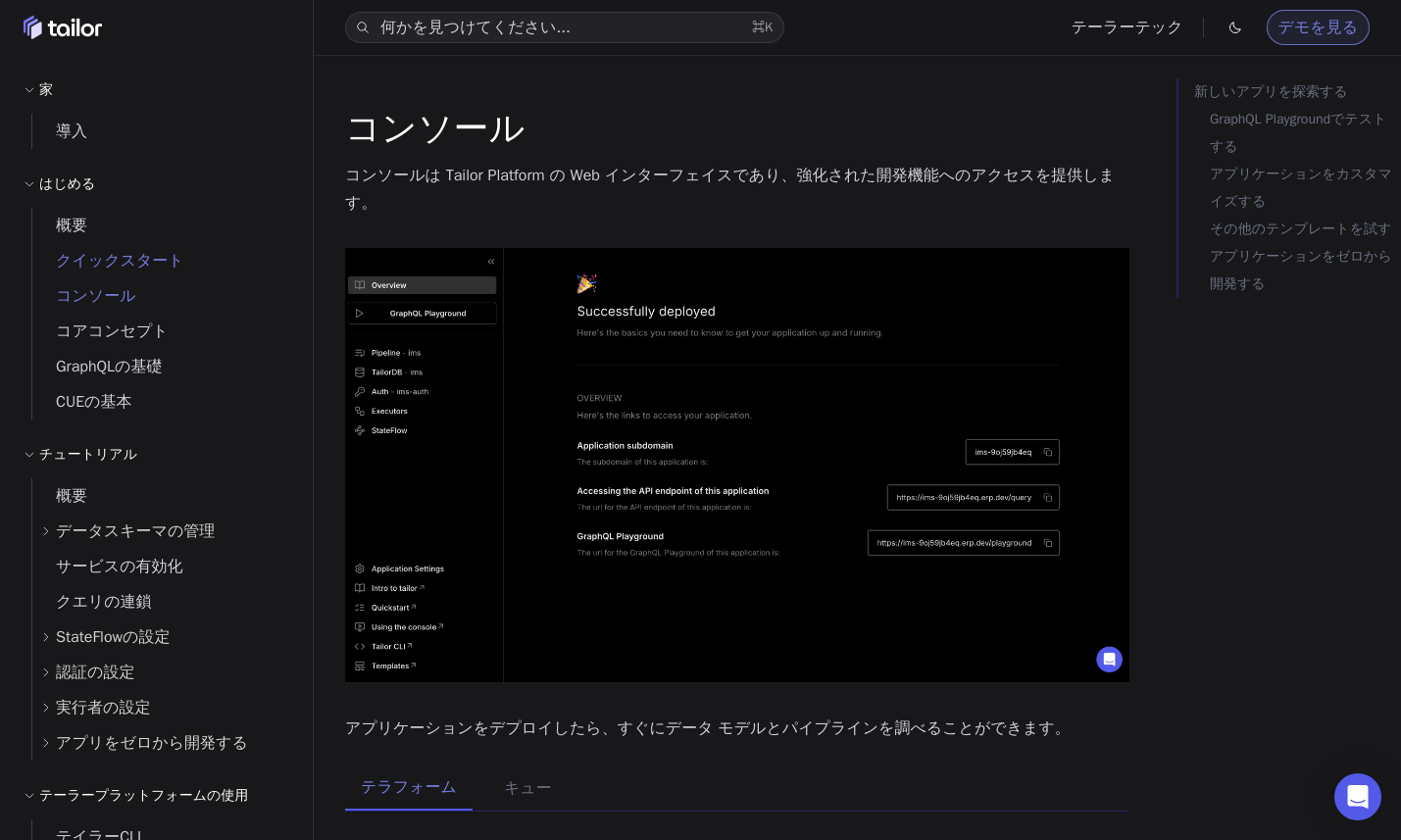 click on "クイックスタート" at bounding box center [108, 261] 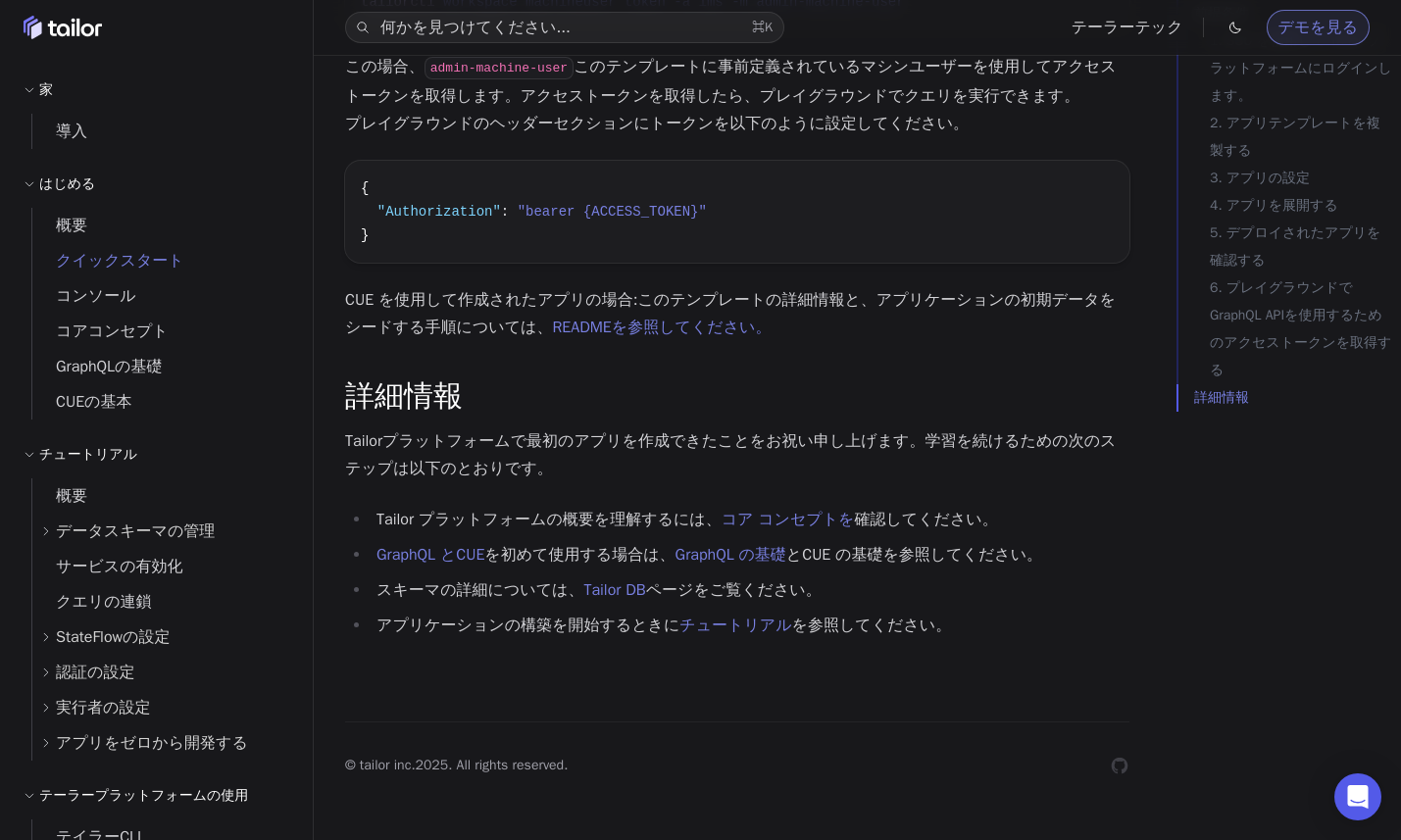 scroll, scrollTop: 3761, scrollLeft: 0, axis: vertical 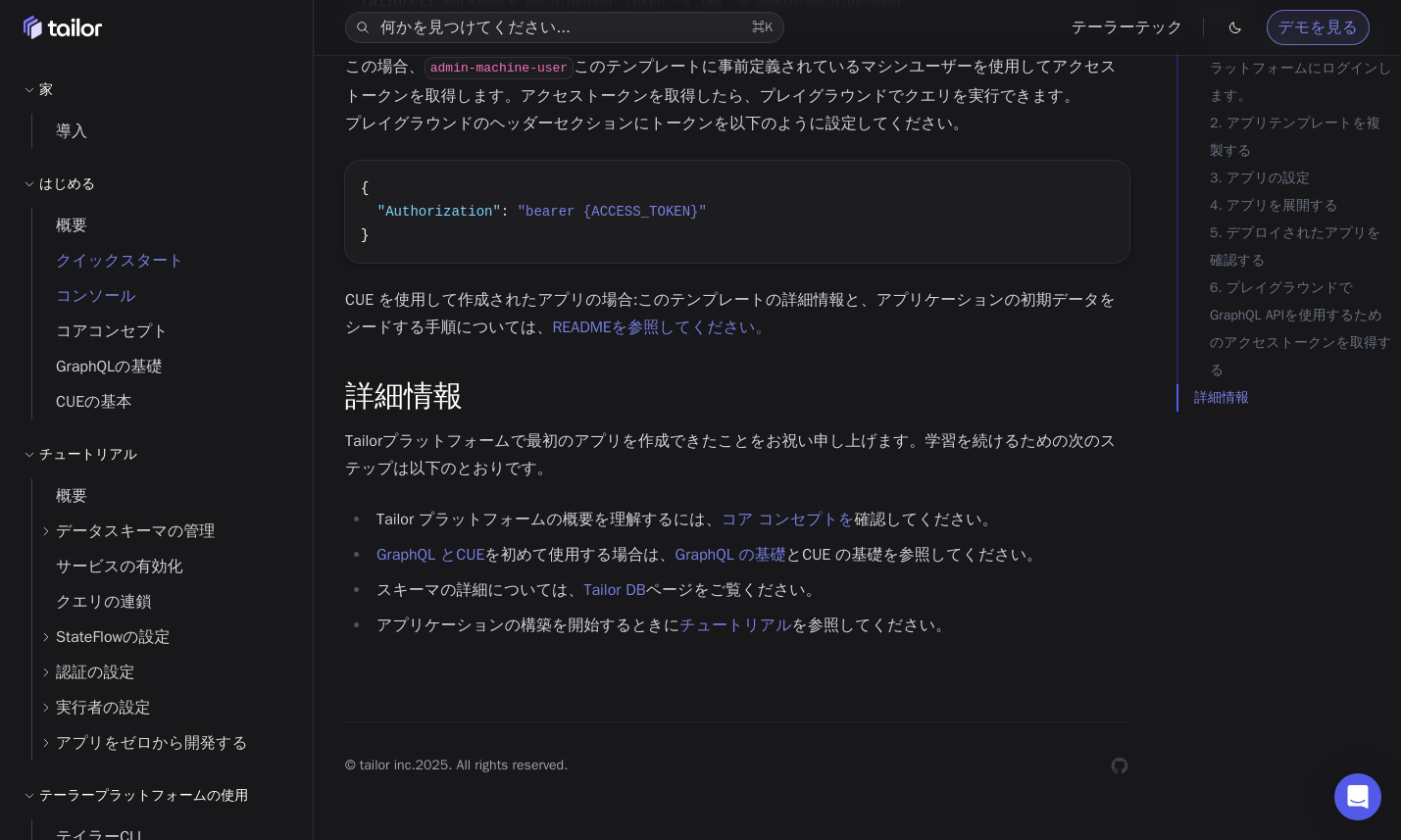 click on "コンソール" at bounding box center (96, 296) 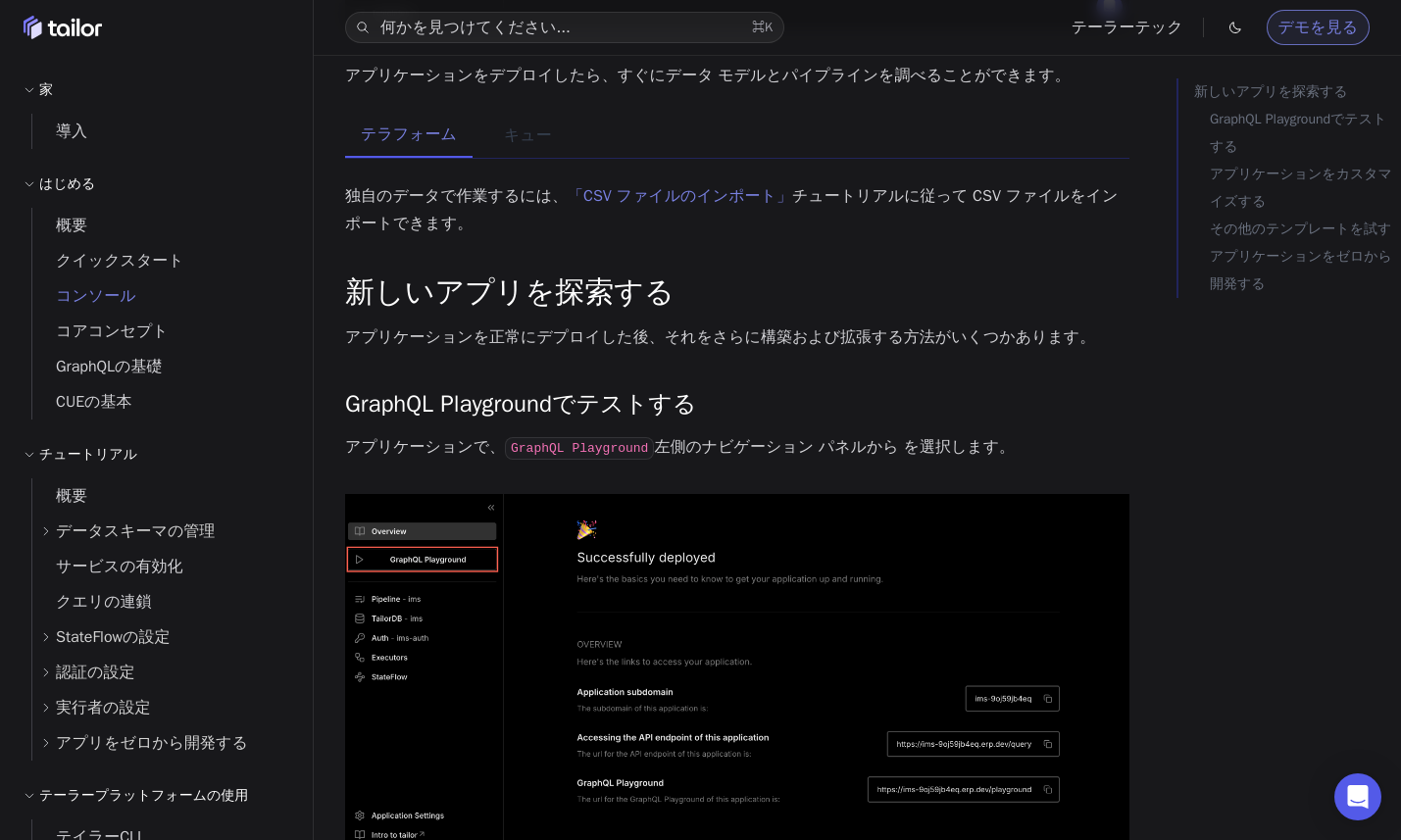 scroll, scrollTop: 662, scrollLeft: 0, axis: vertical 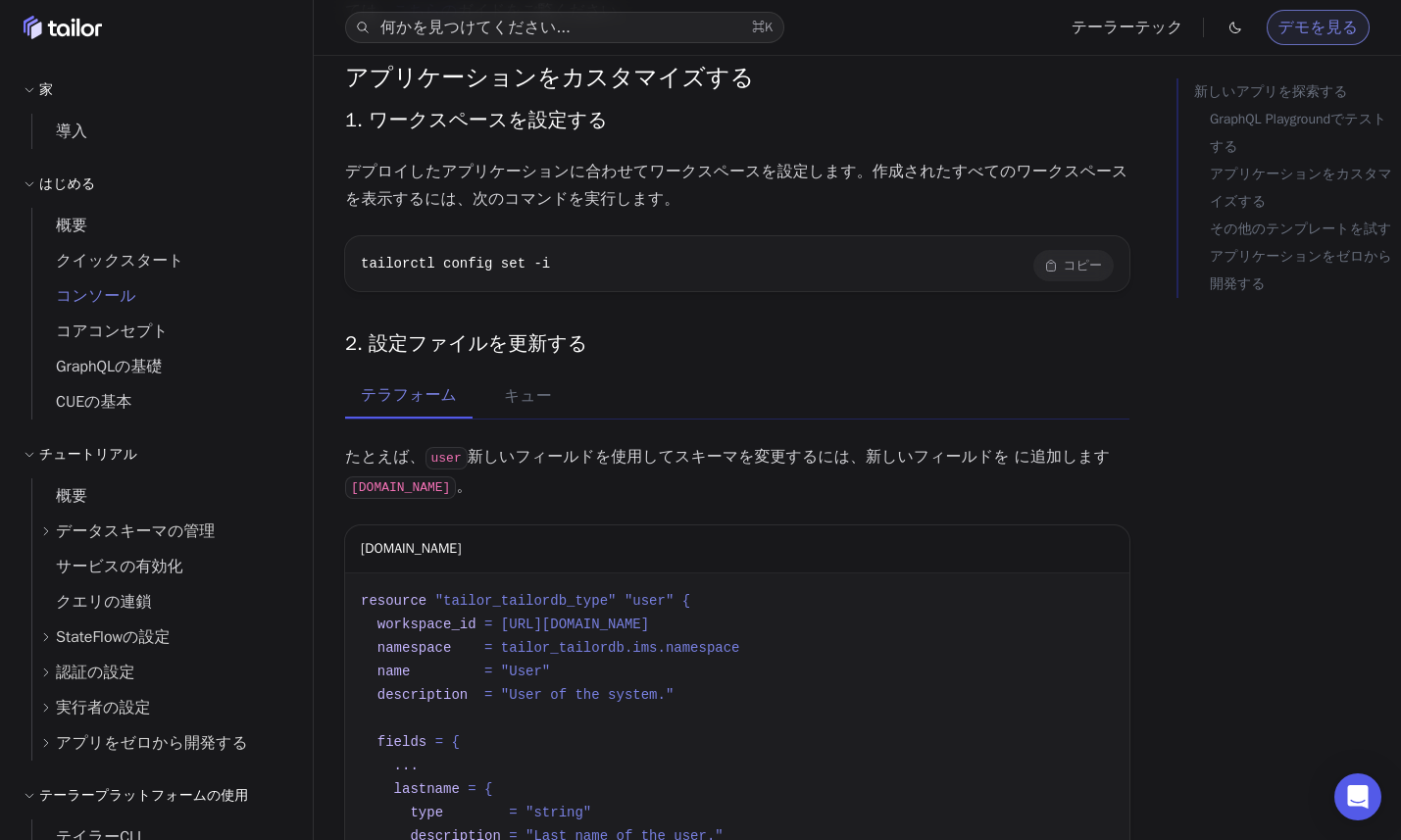 click on "コピー コピーしました！" at bounding box center [1074, 266] 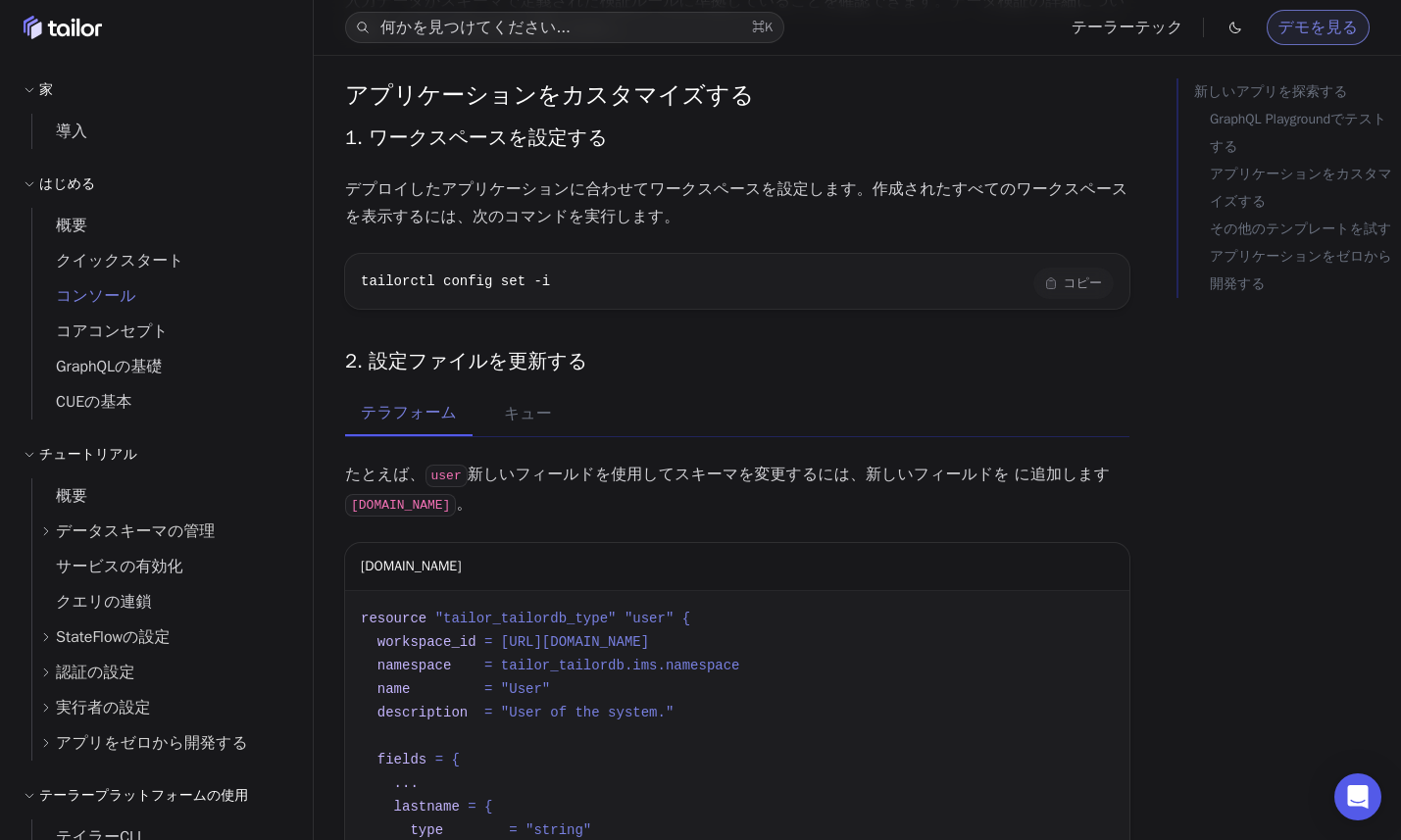 scroll, scrollTop: 2623, scrollLeft: 0, axis: vertical 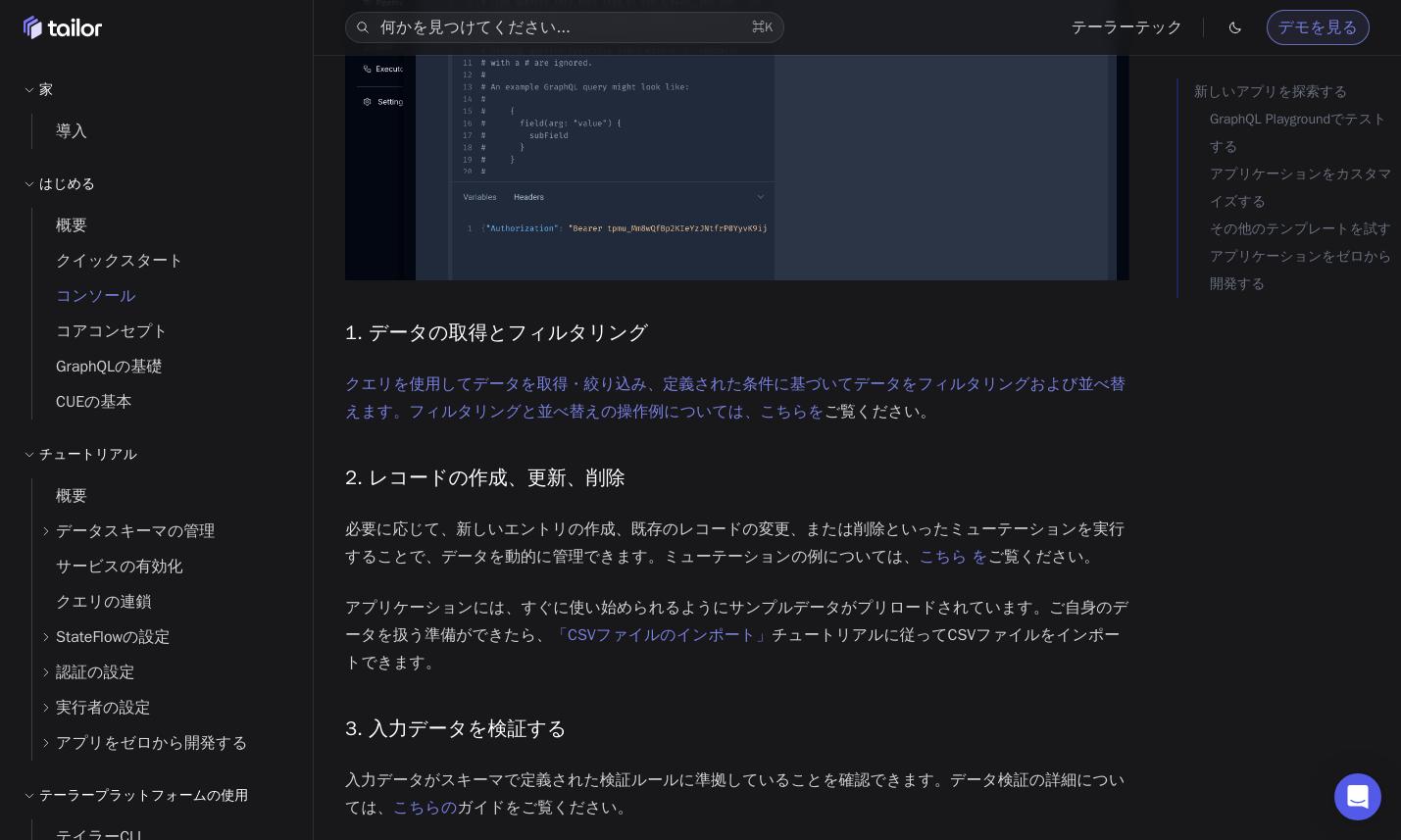 click on "2. レコードの作成、更新、削除" at bounding box center [737, 478] 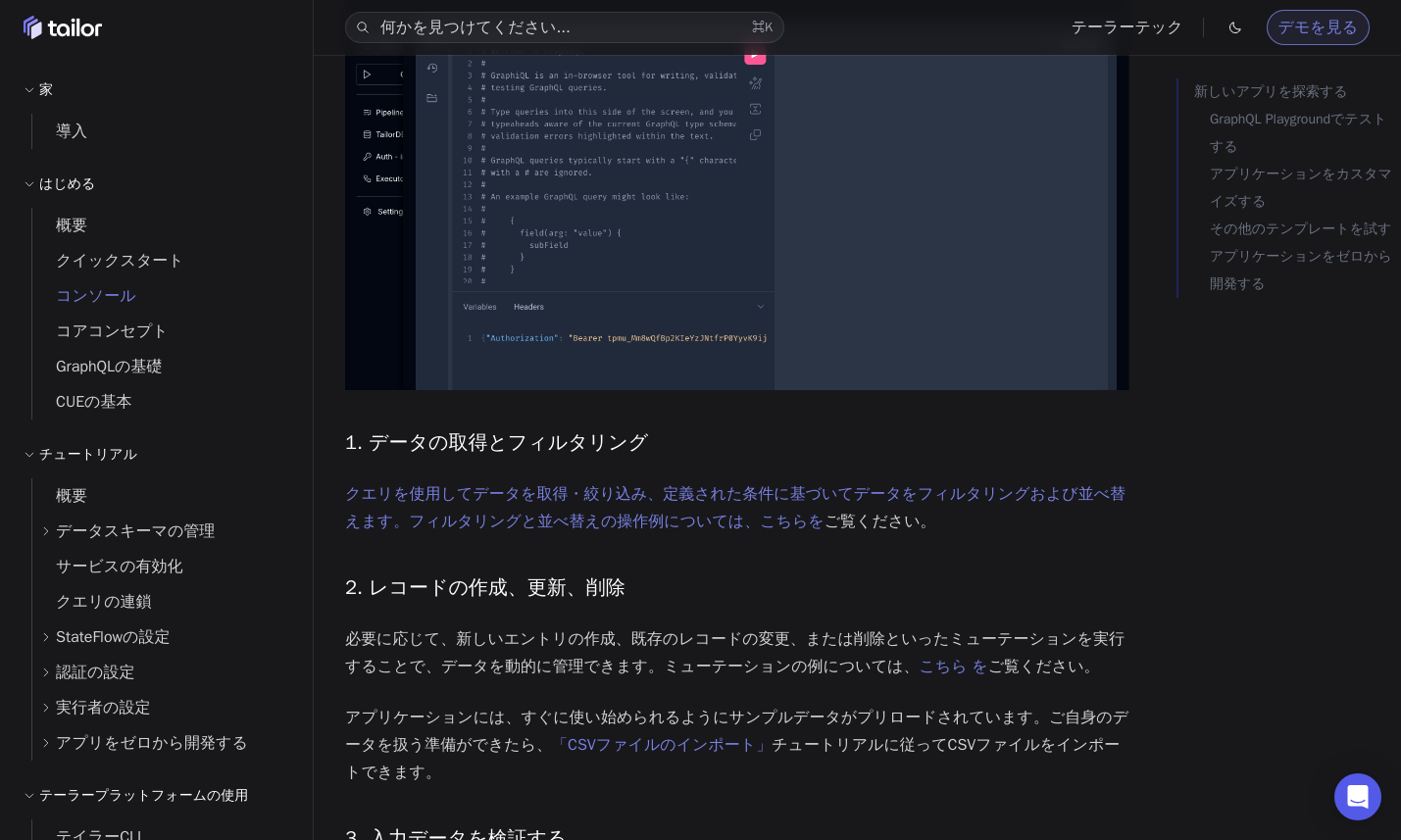 scroll, scrollTop: 1736, scrollLeft: 0, axis: vertical 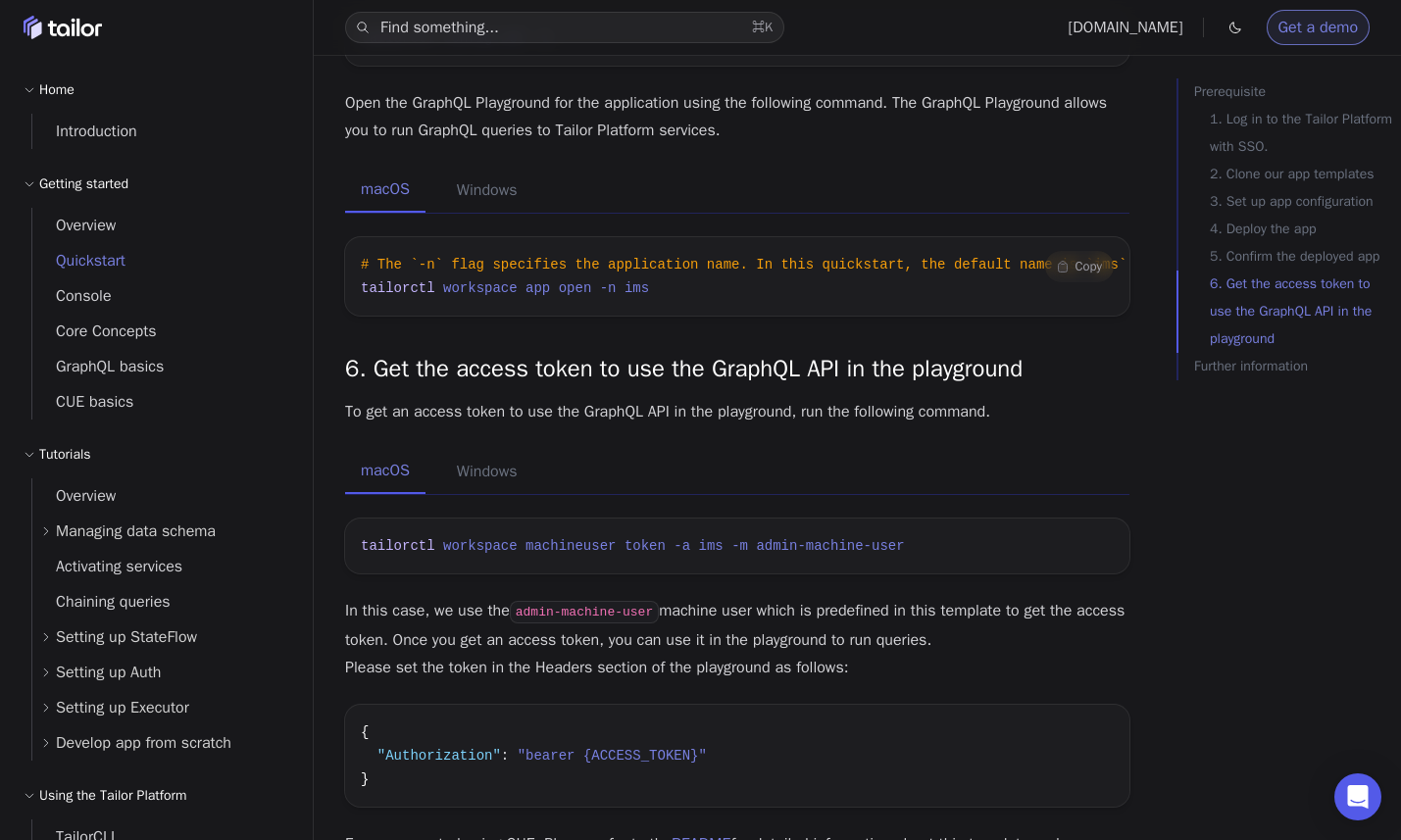 click at bounding box center [522, 288] 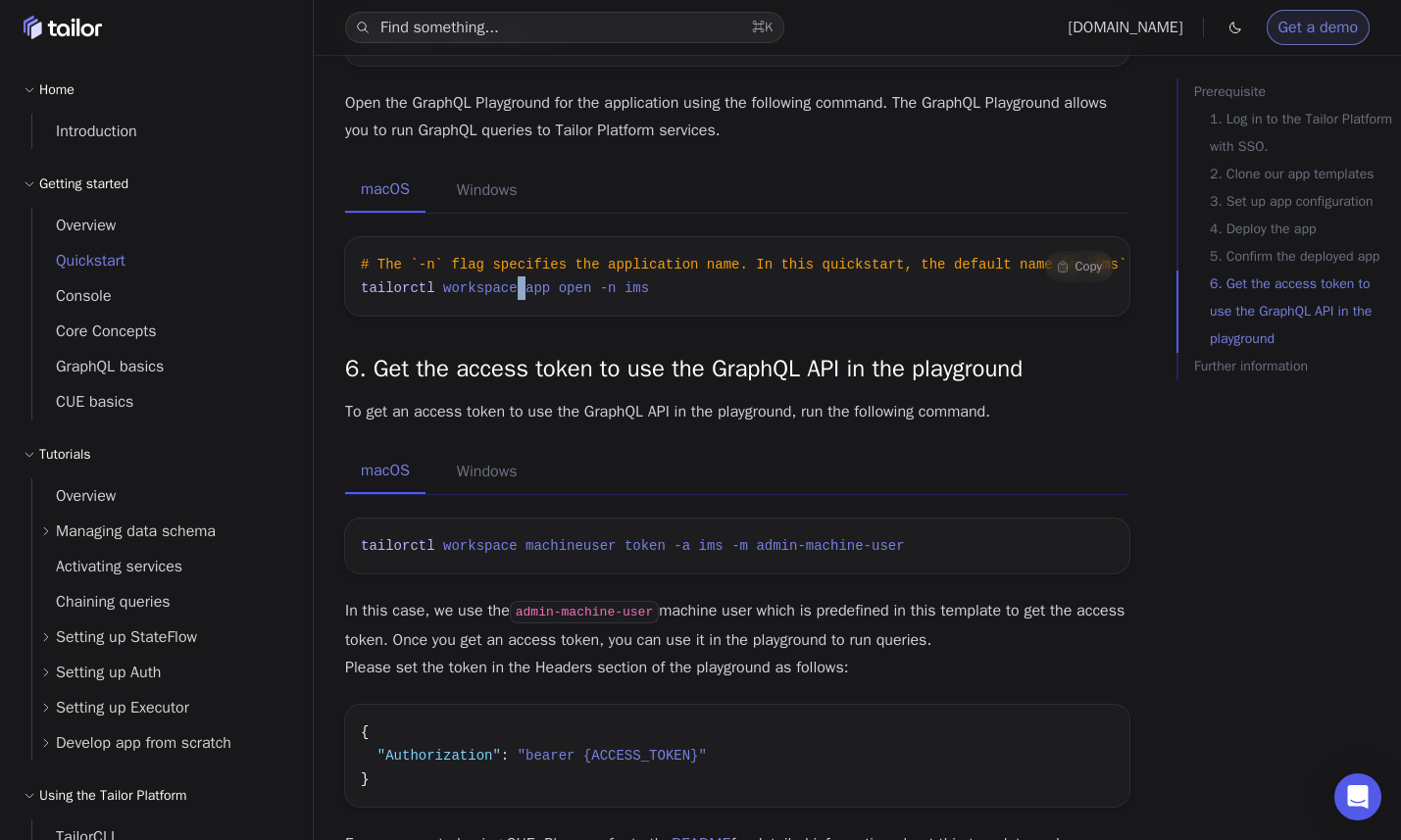 click at bounding box center (522, 288) 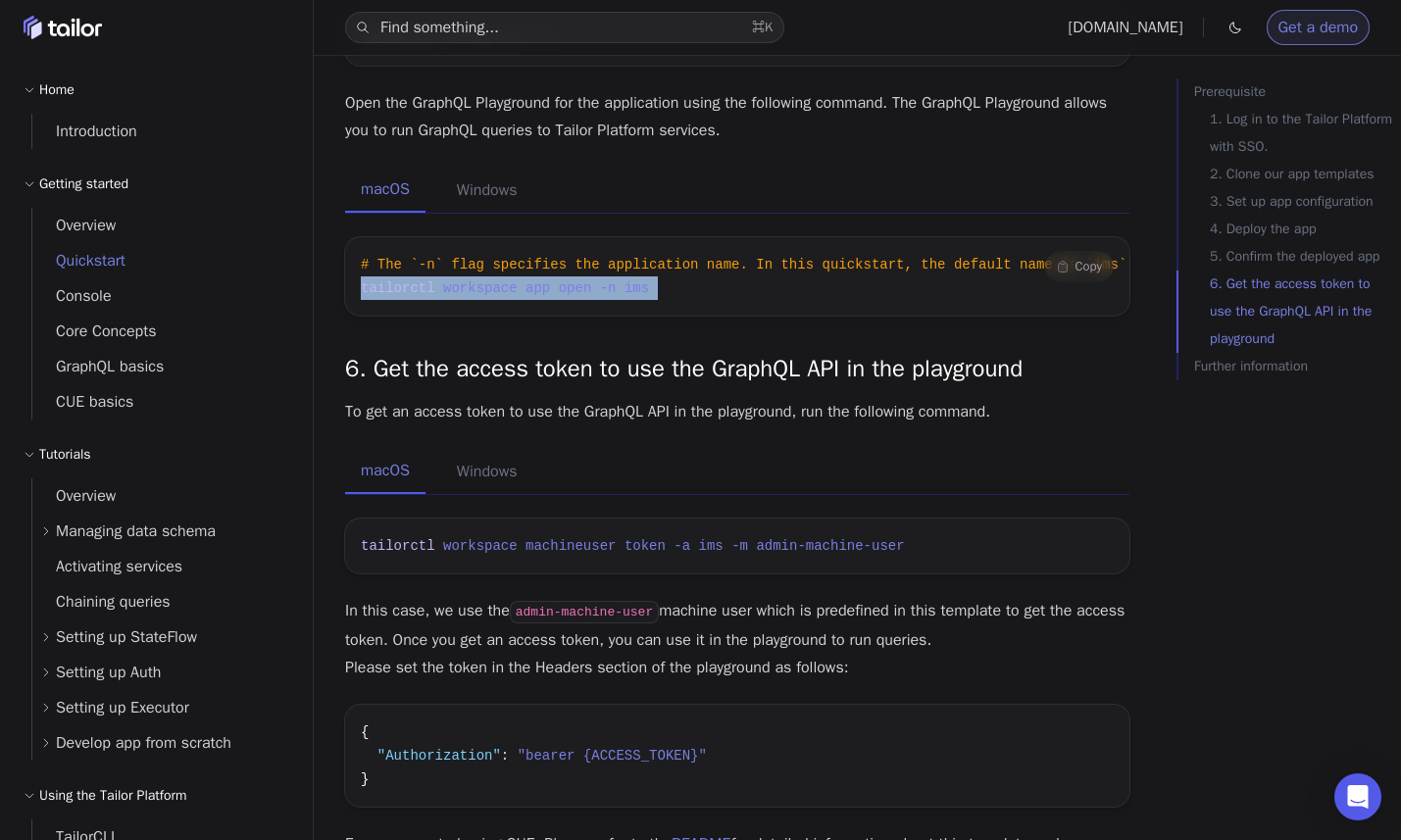 click at bounding box center [522, 288] 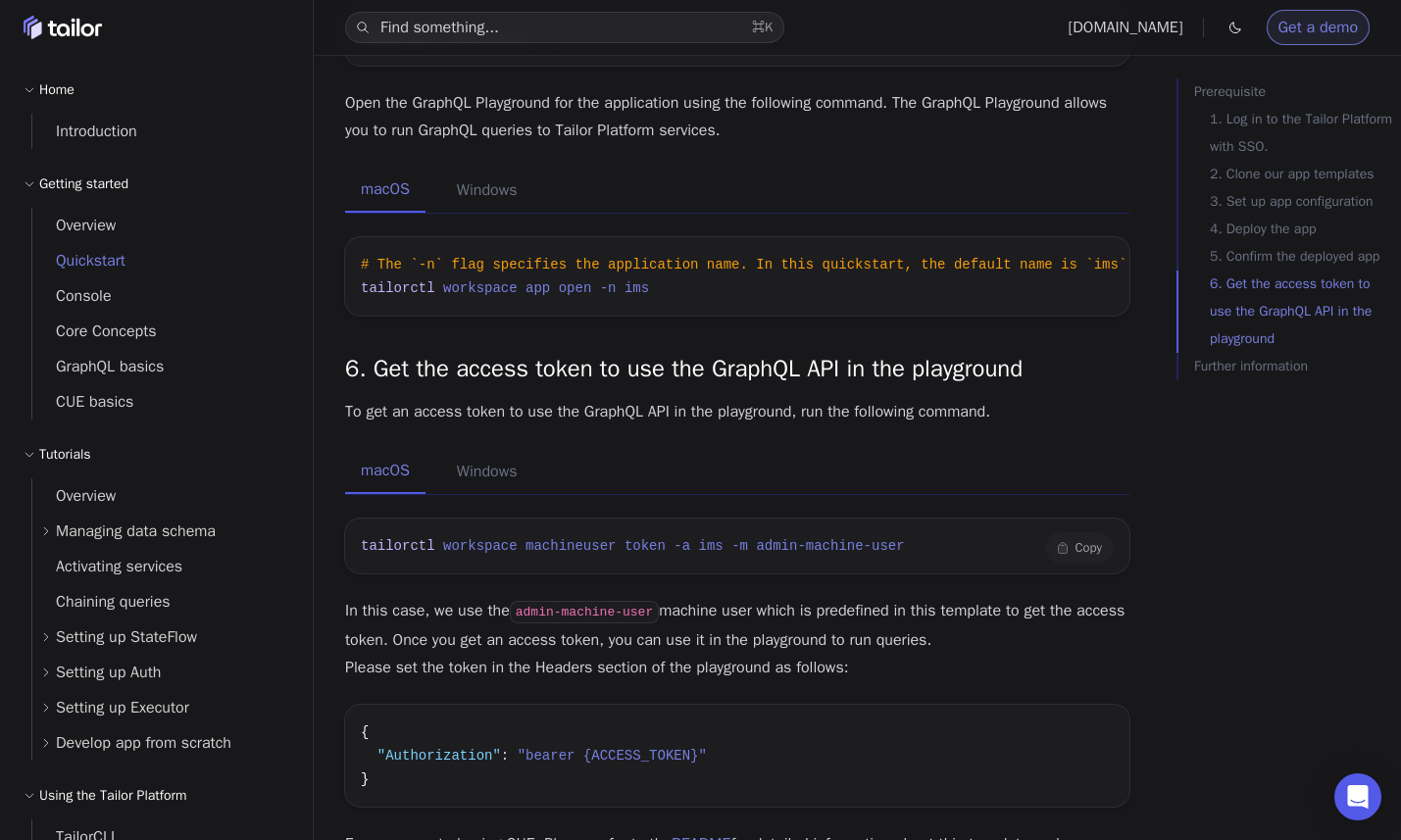 click on "machineuser" at bounding box center [571, 546] 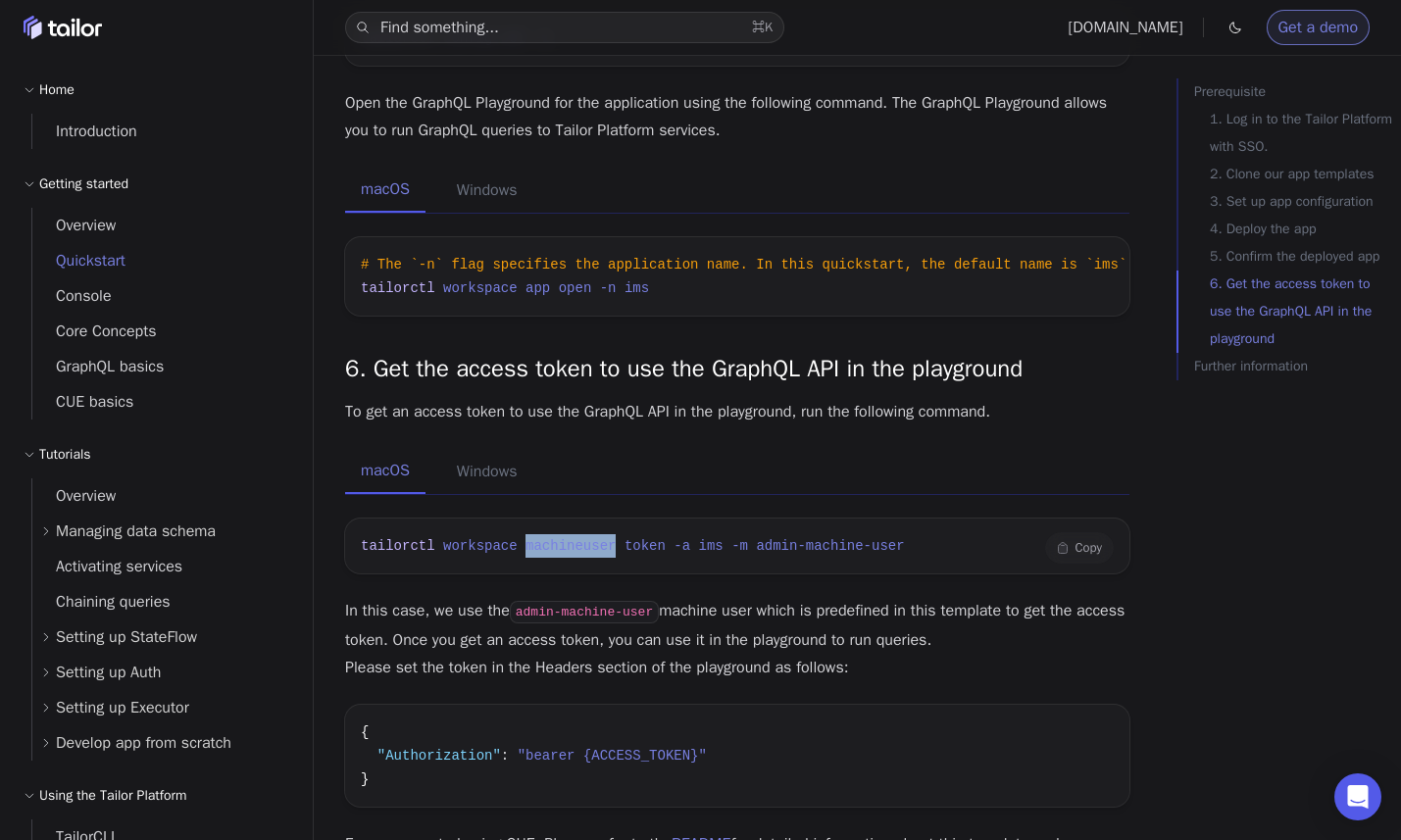 click on "machineuser" at bounding box center (571, 546) 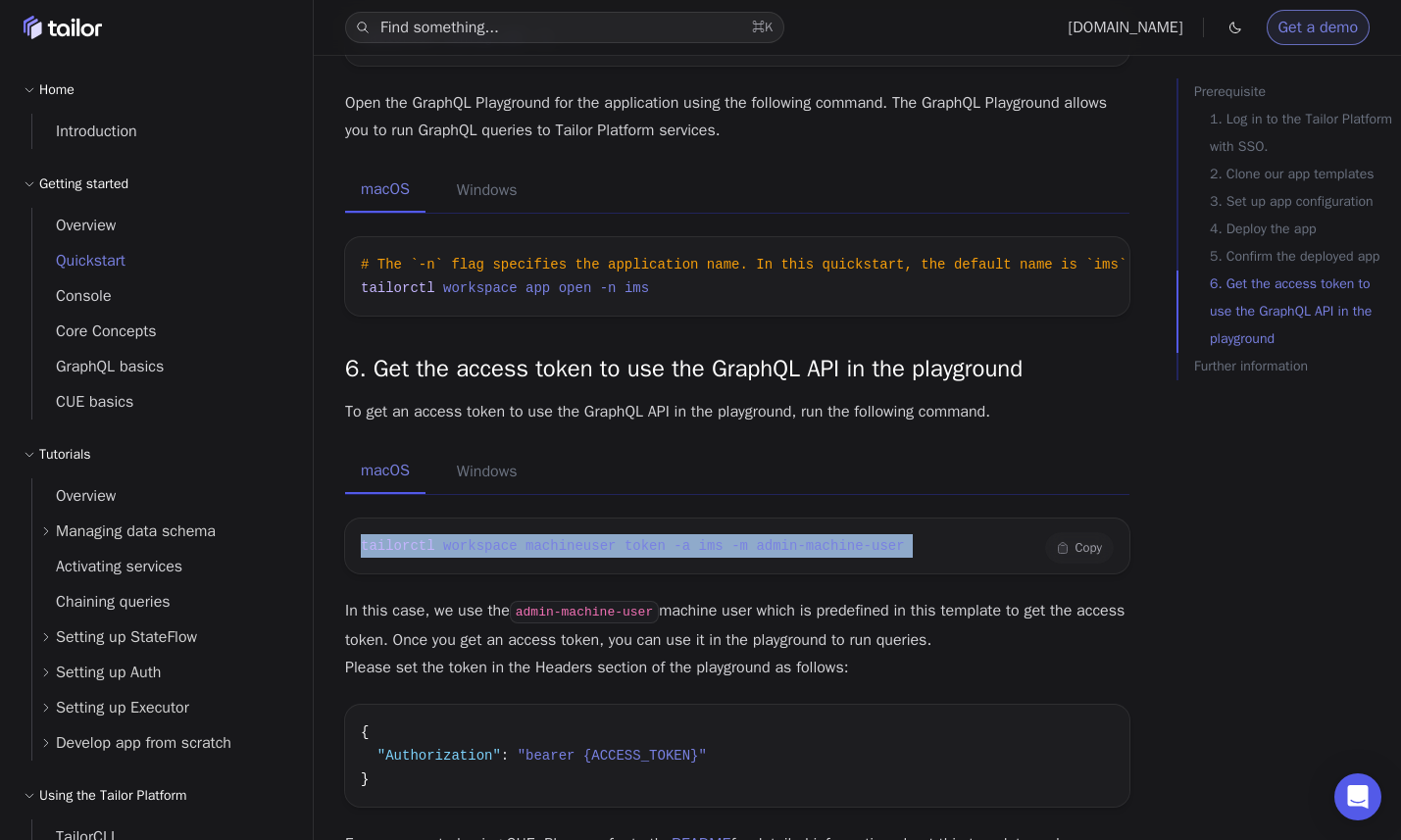 click on "machineuser" at bounding box center (571, 546) 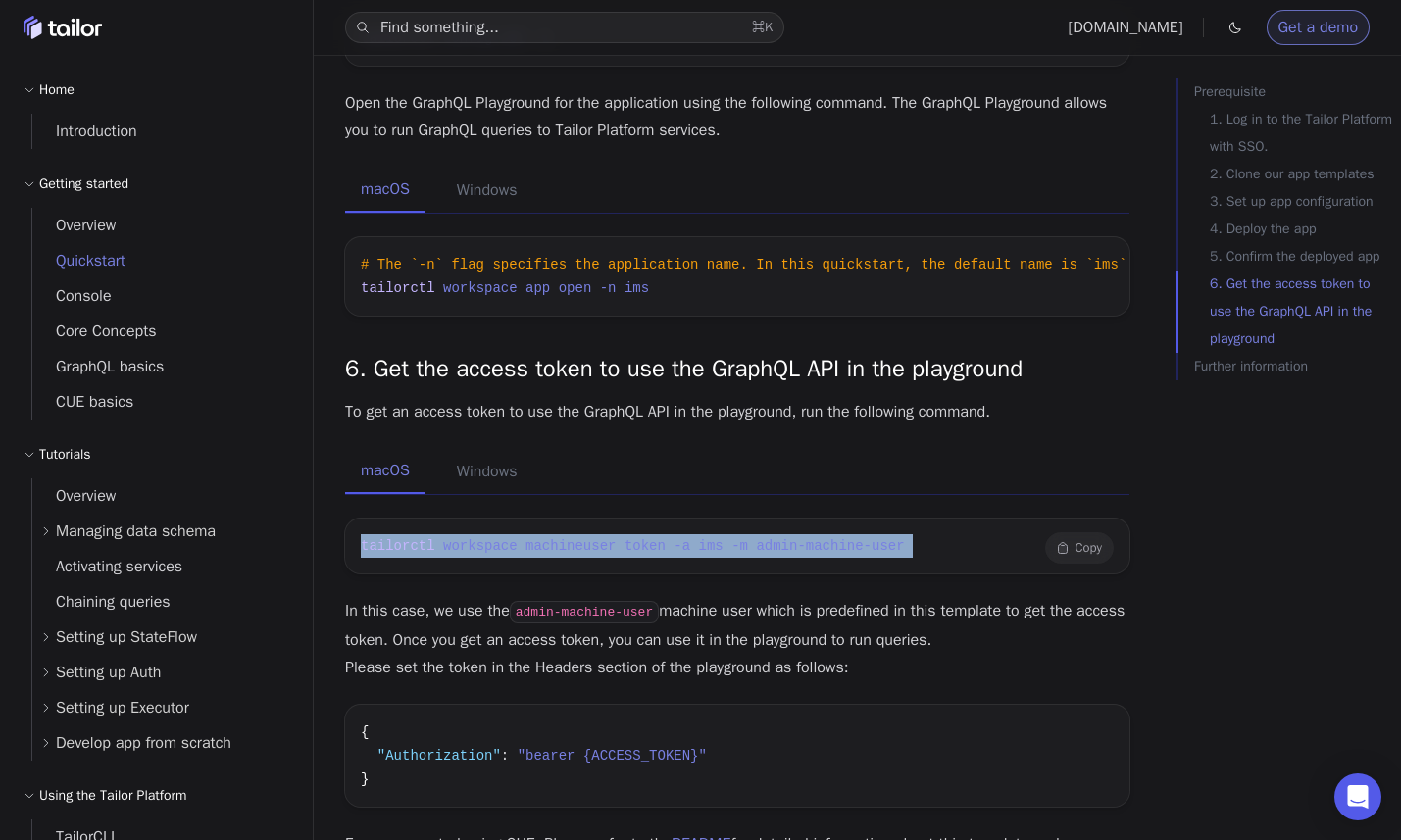 click on "Copy Copied!" at bounding box center (1079, 548) 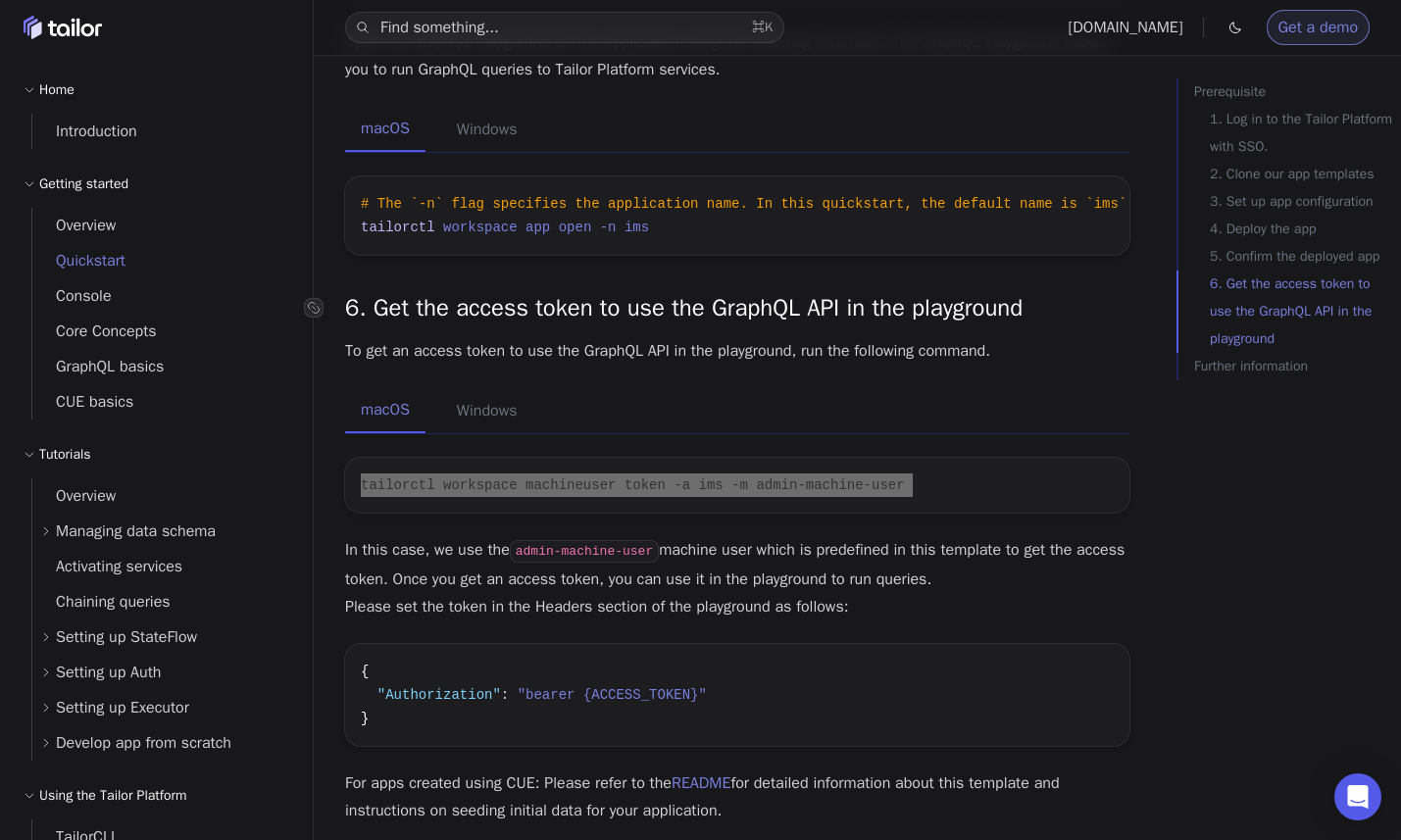 scroll, scrollTop: 3139, scrollLeft: 0, axis: vertical 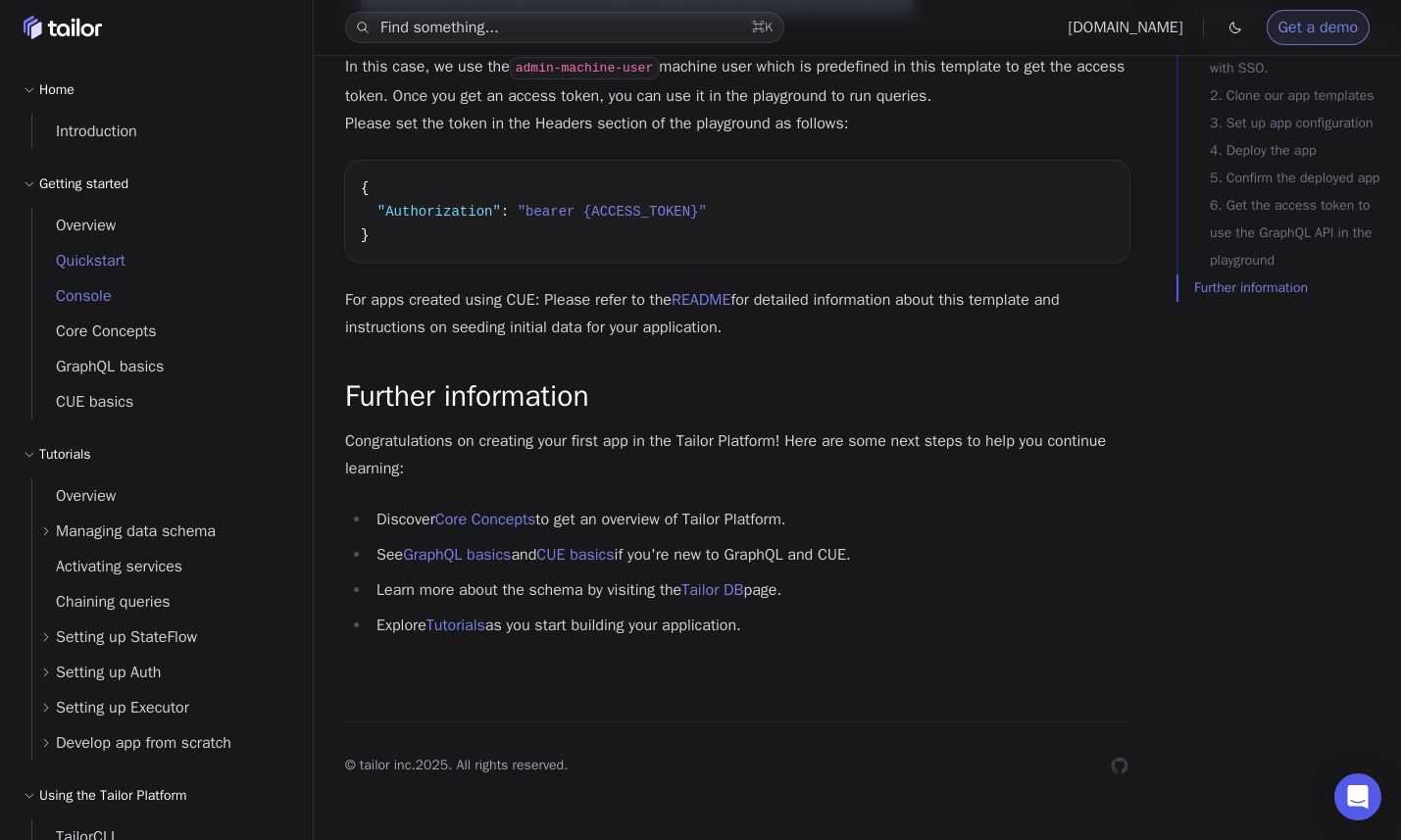 click on "Console" at bounding box center [72, 296] 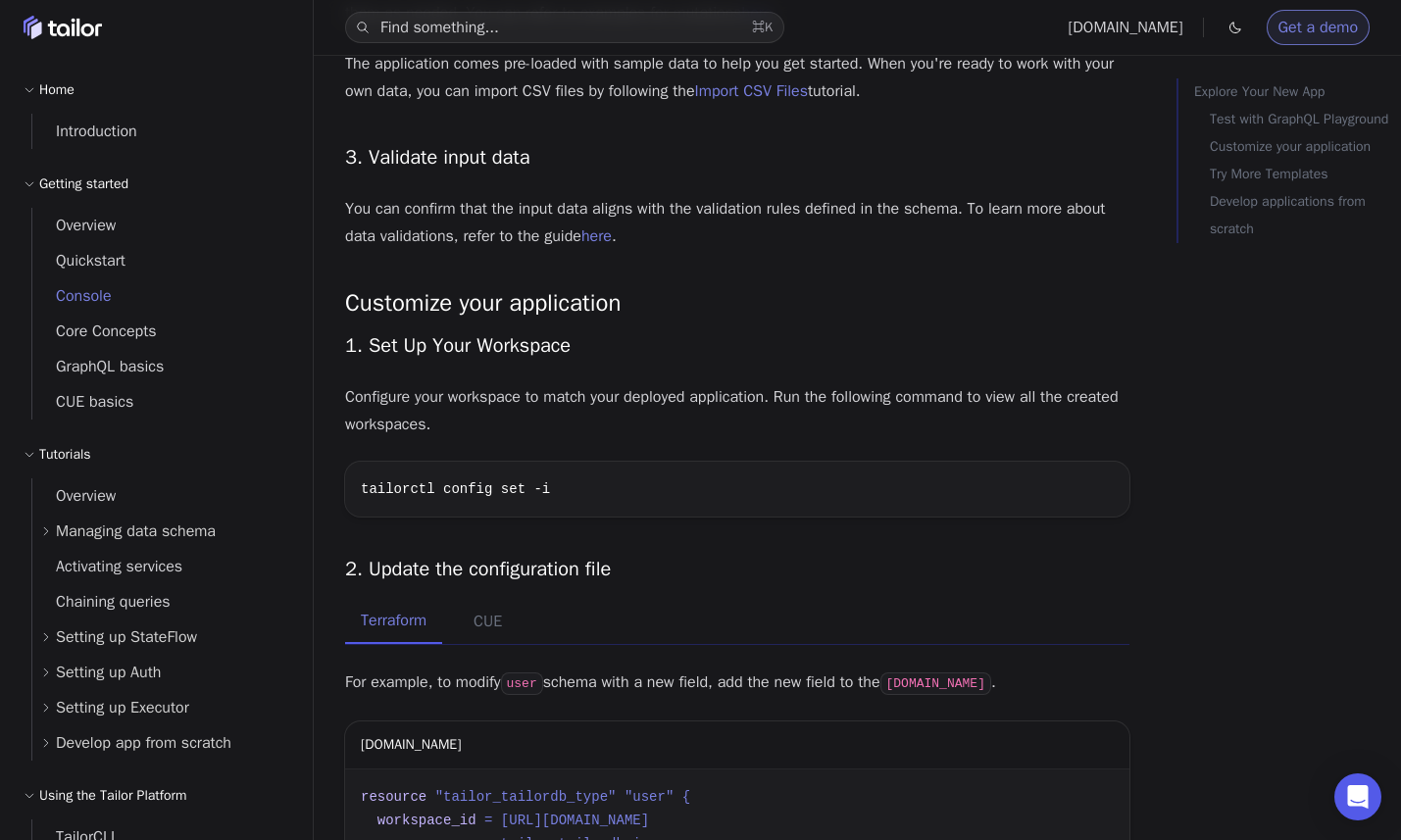 scroll, scrollTop: 775, scrollLeft: 0, axis: vertical 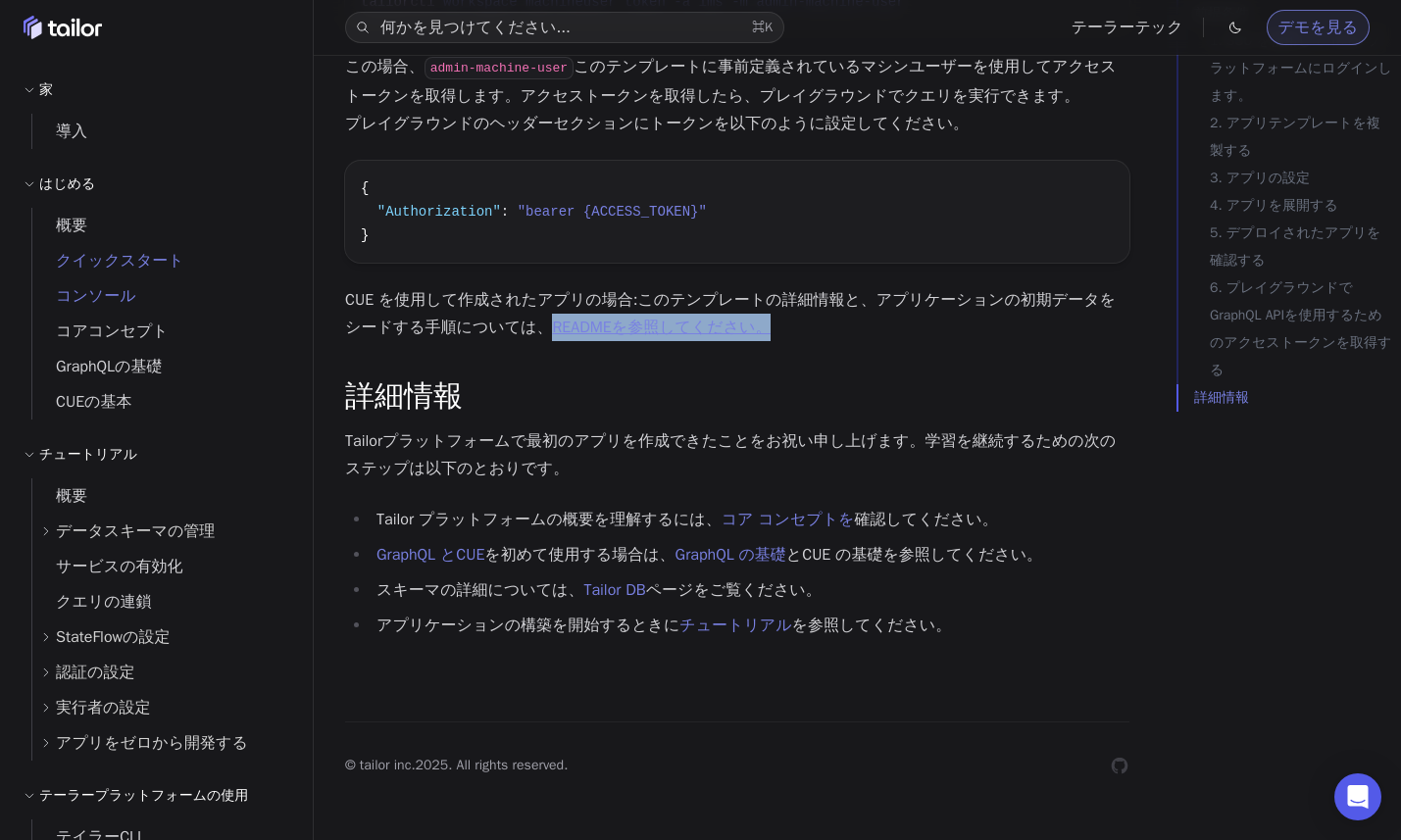click on "コンソール" at bounding box center [84, 296] 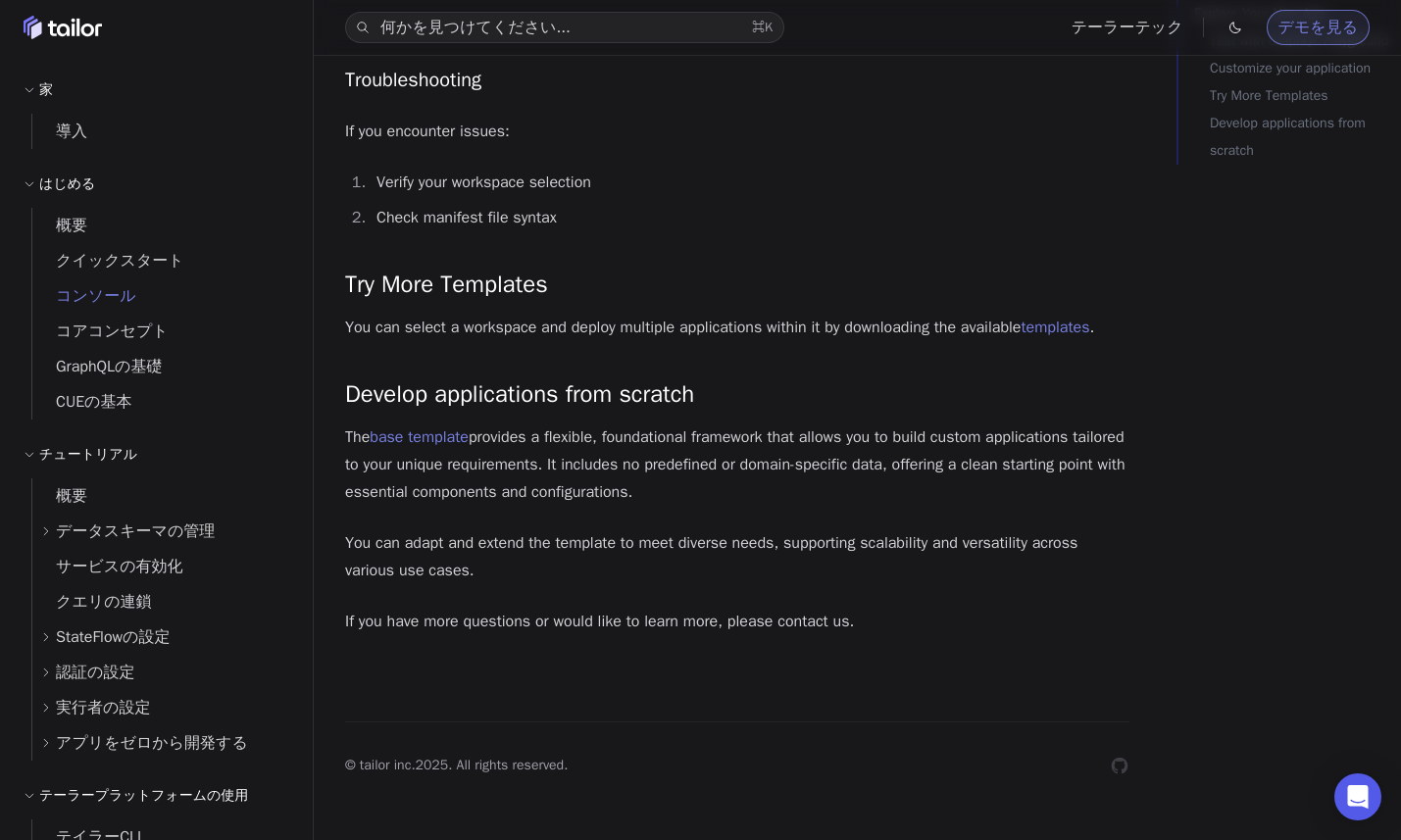scroll, scrollTop: 0, scrollLeft: 0, axis: both 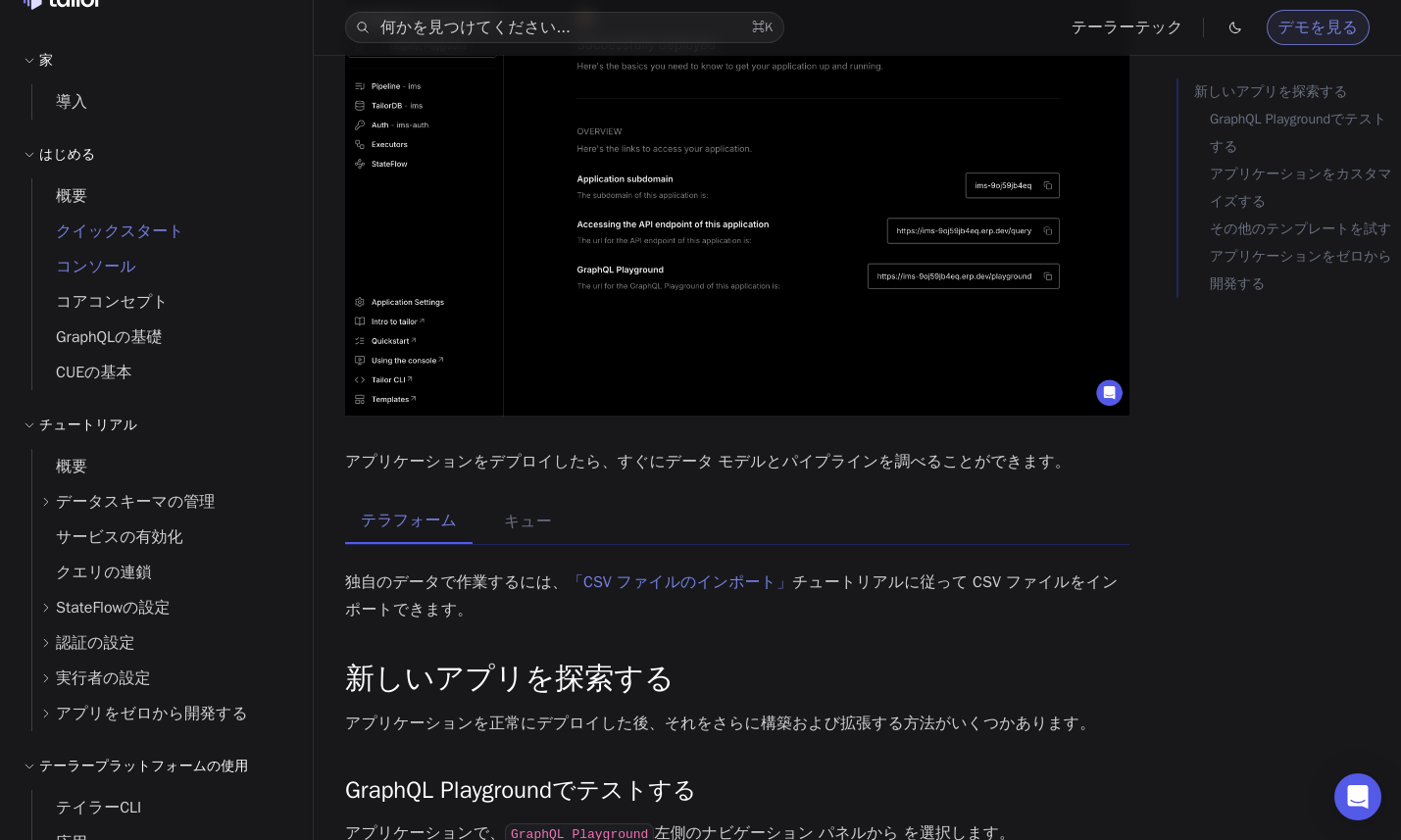 click on "クイックスタート" at bounding box center (120, 231) 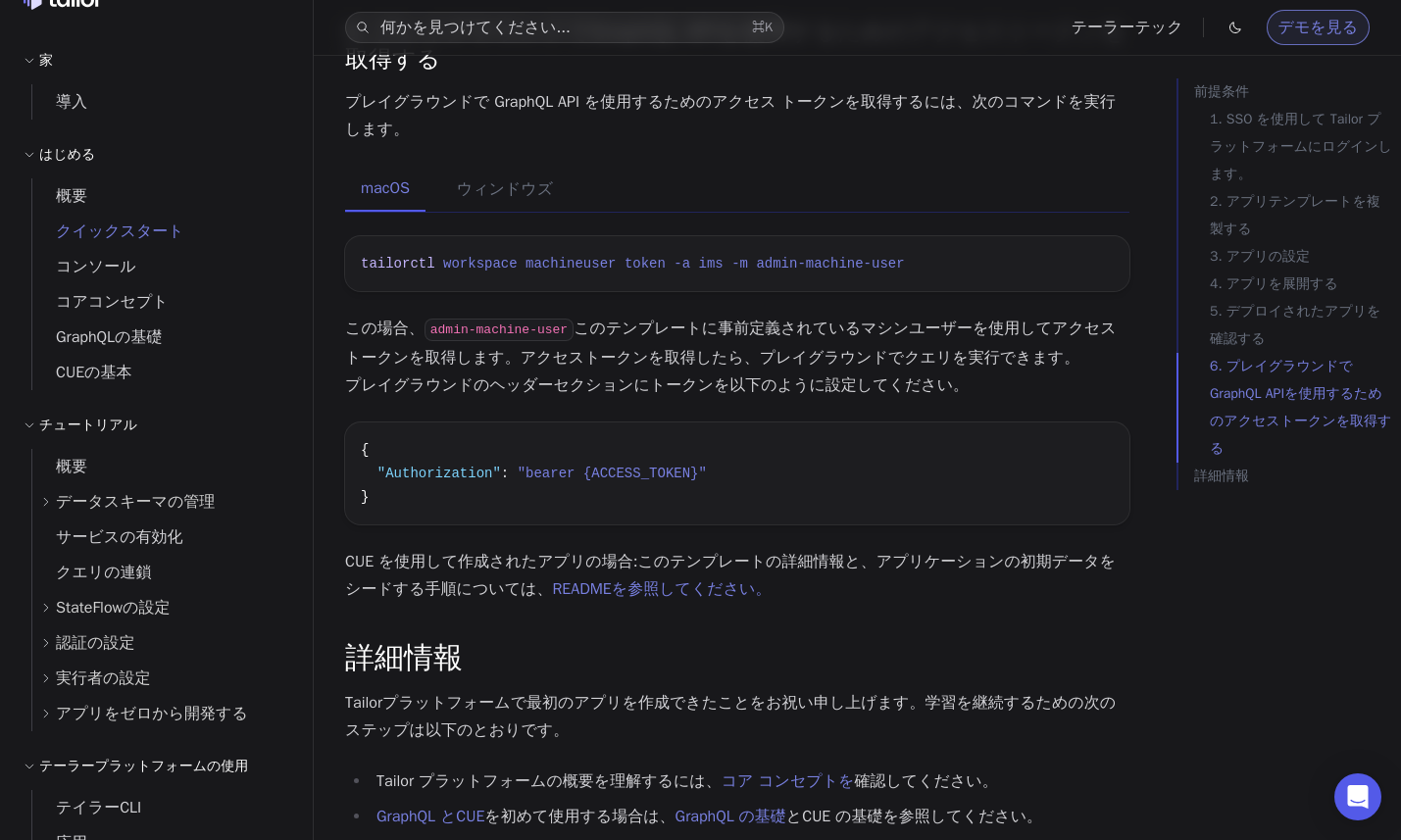 scroll, scrollTop: 3410, scrollLeft: 0, axis: vertical 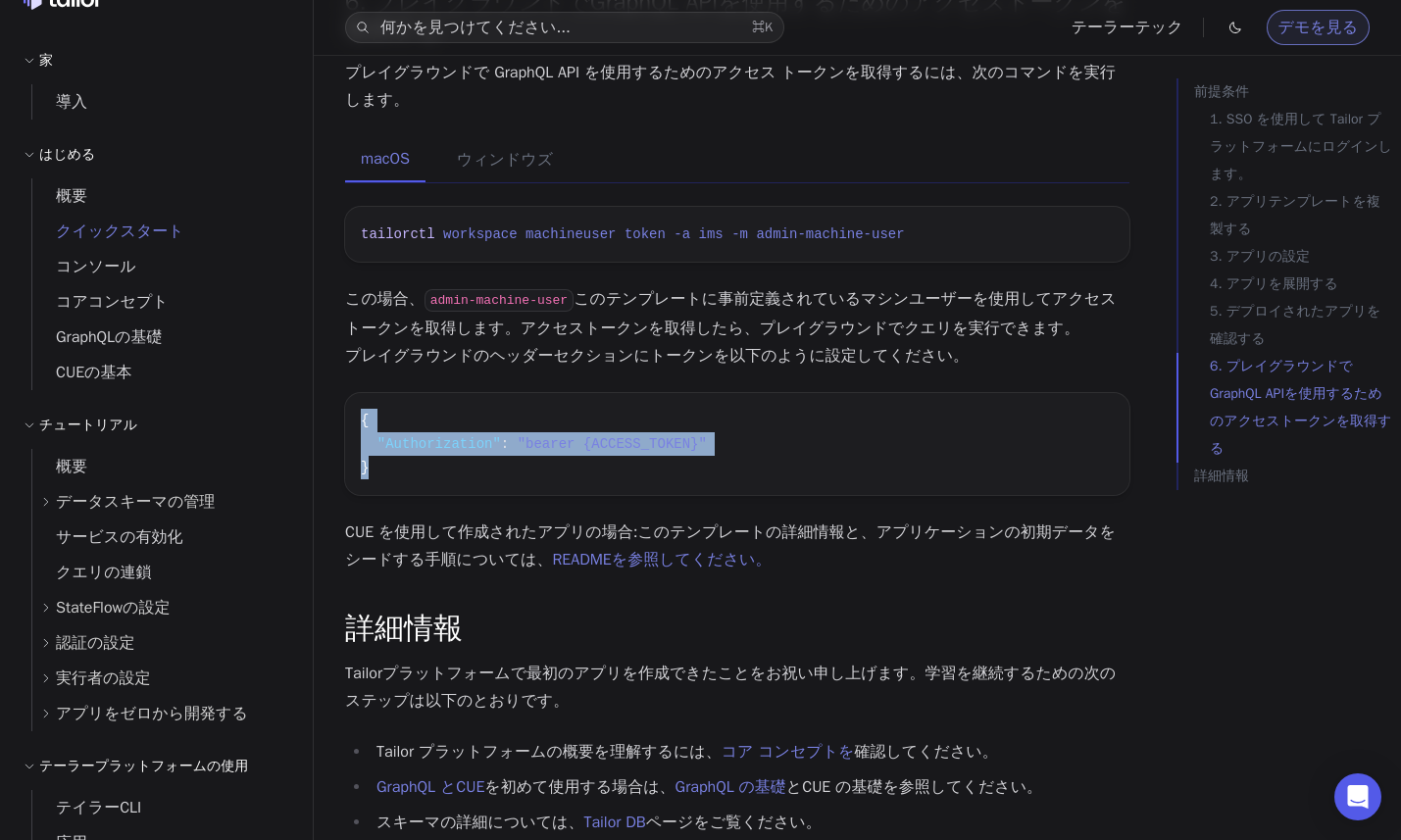 drag, startPoint x: 399, startPoint y: 602, endPoint x: 333, endPoint y: 534, distance: 94.76286 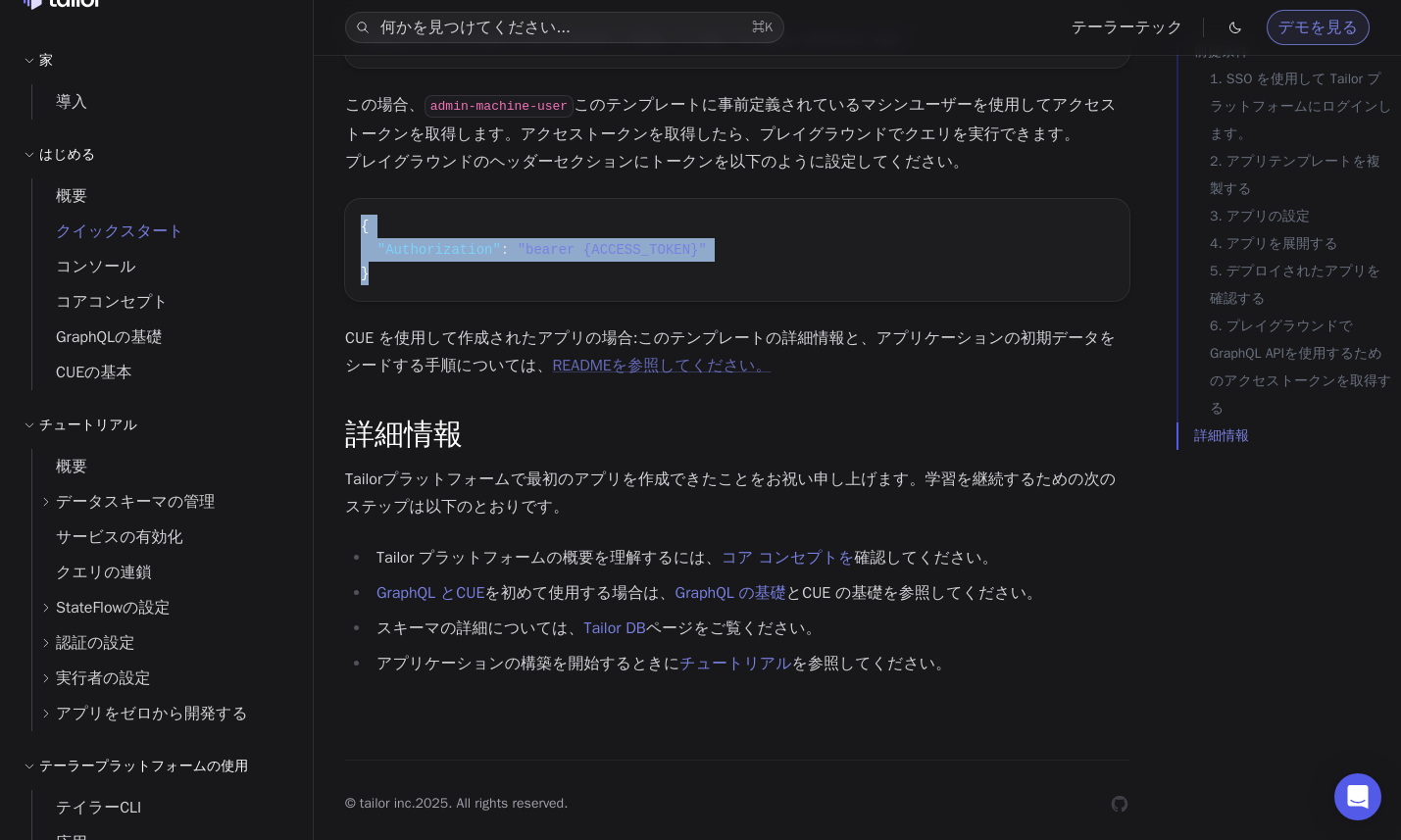 scroll, scrollTop: 3605, scrollLeft: 0, axis: vertical 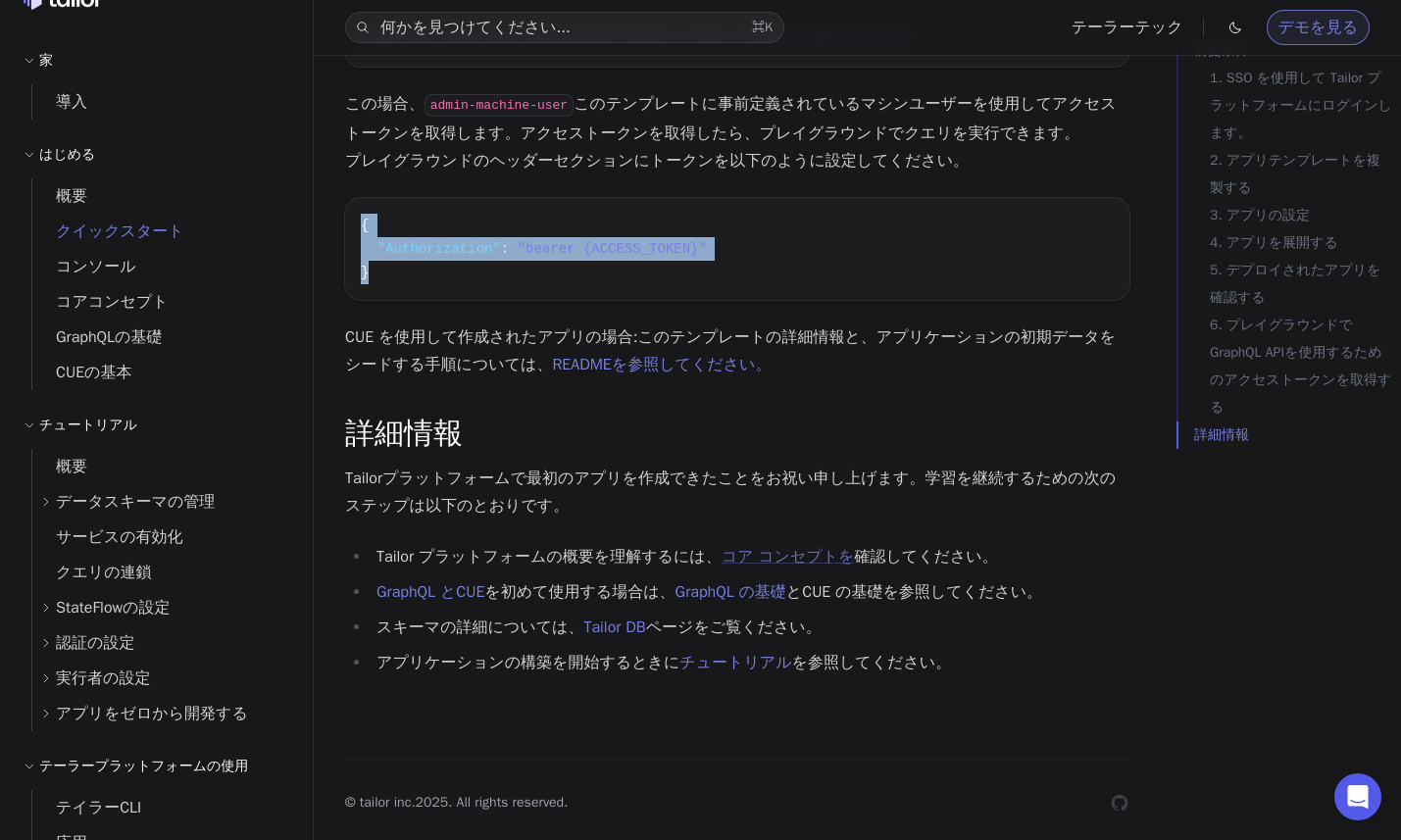click on "コア コンセプトを" at bounding box center (788, 557) 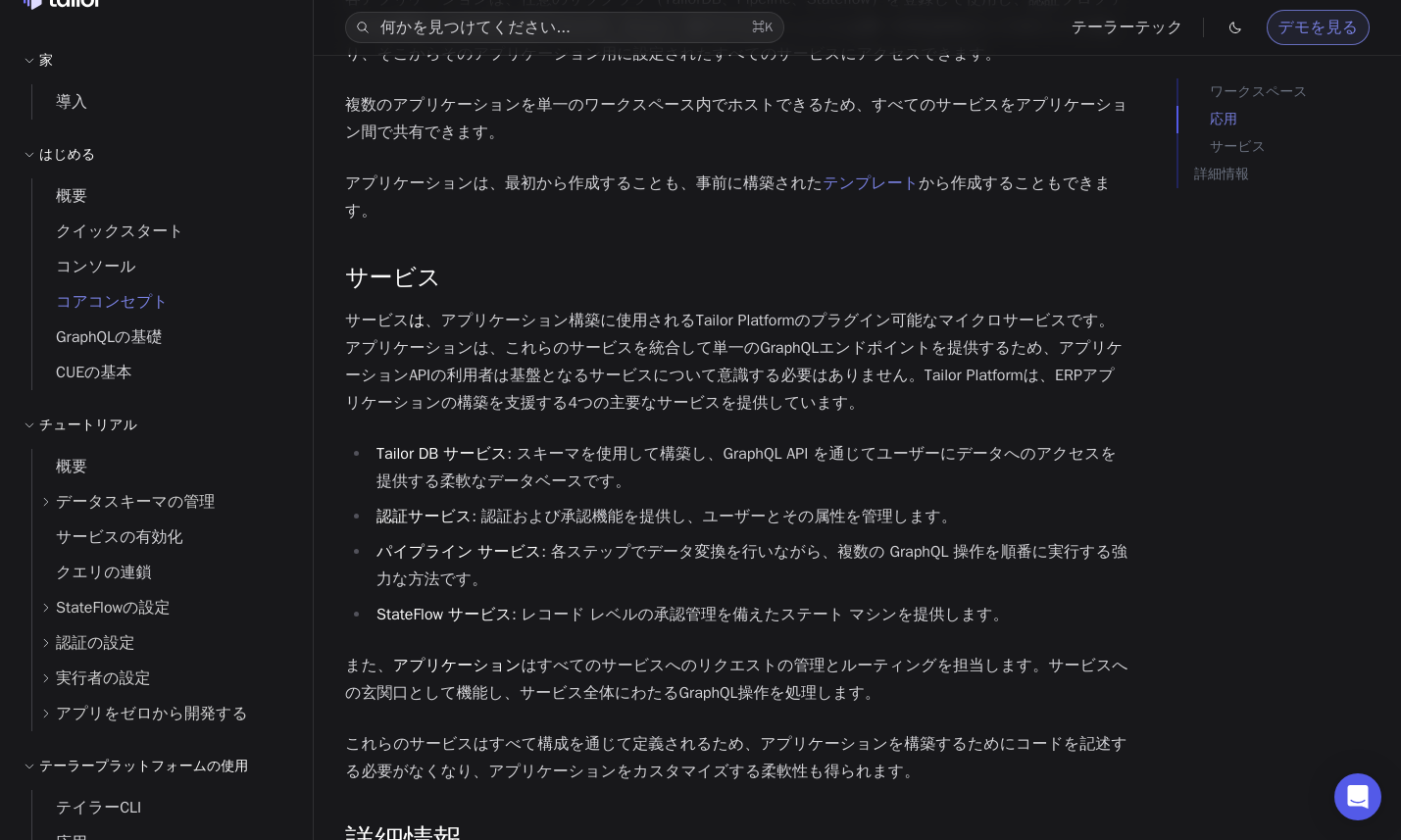 scroll, scrollTop: 1845, scrollLeft: 0, axis: vertical 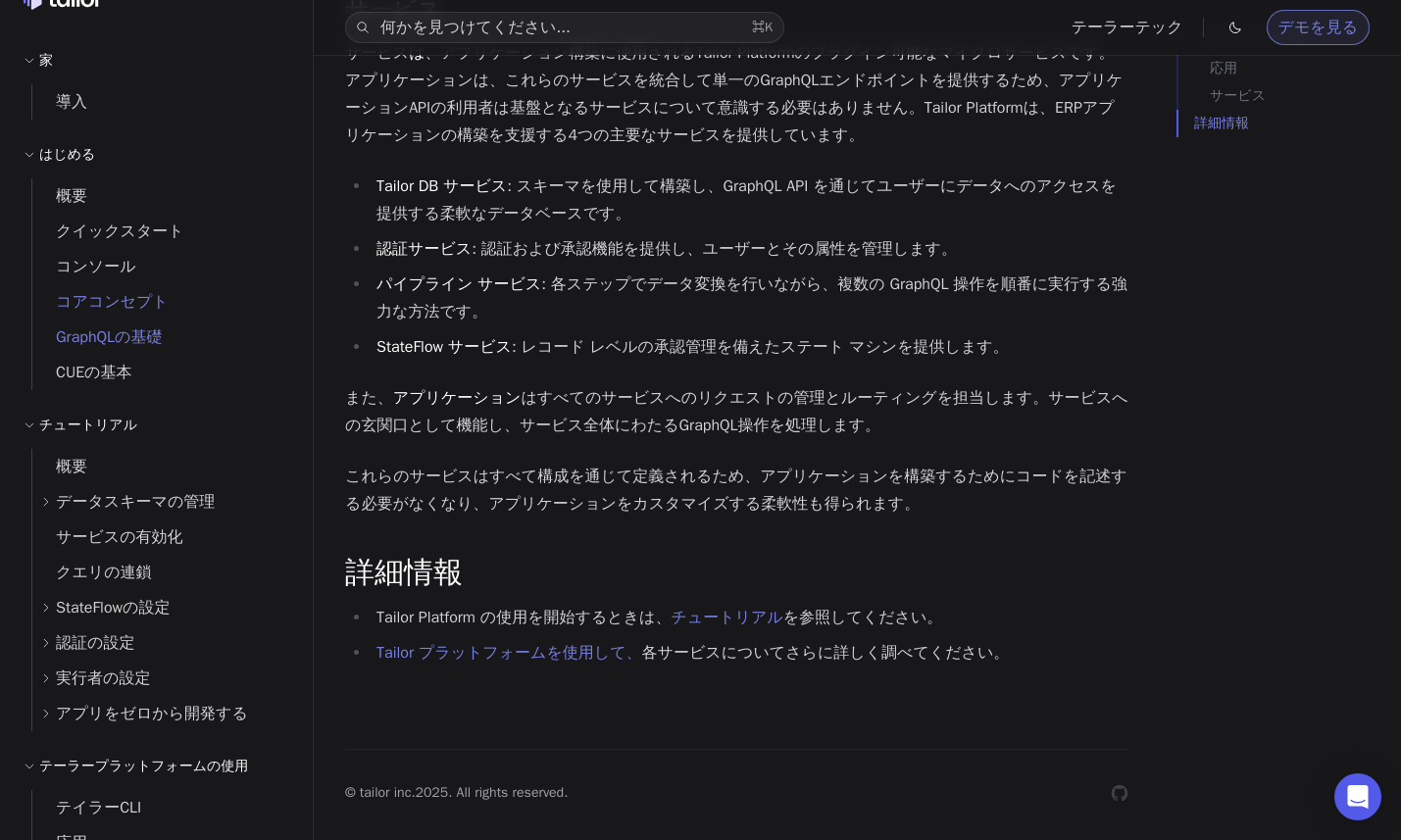 click on "GraphQLの基礎" at bounding box center (109, 337) 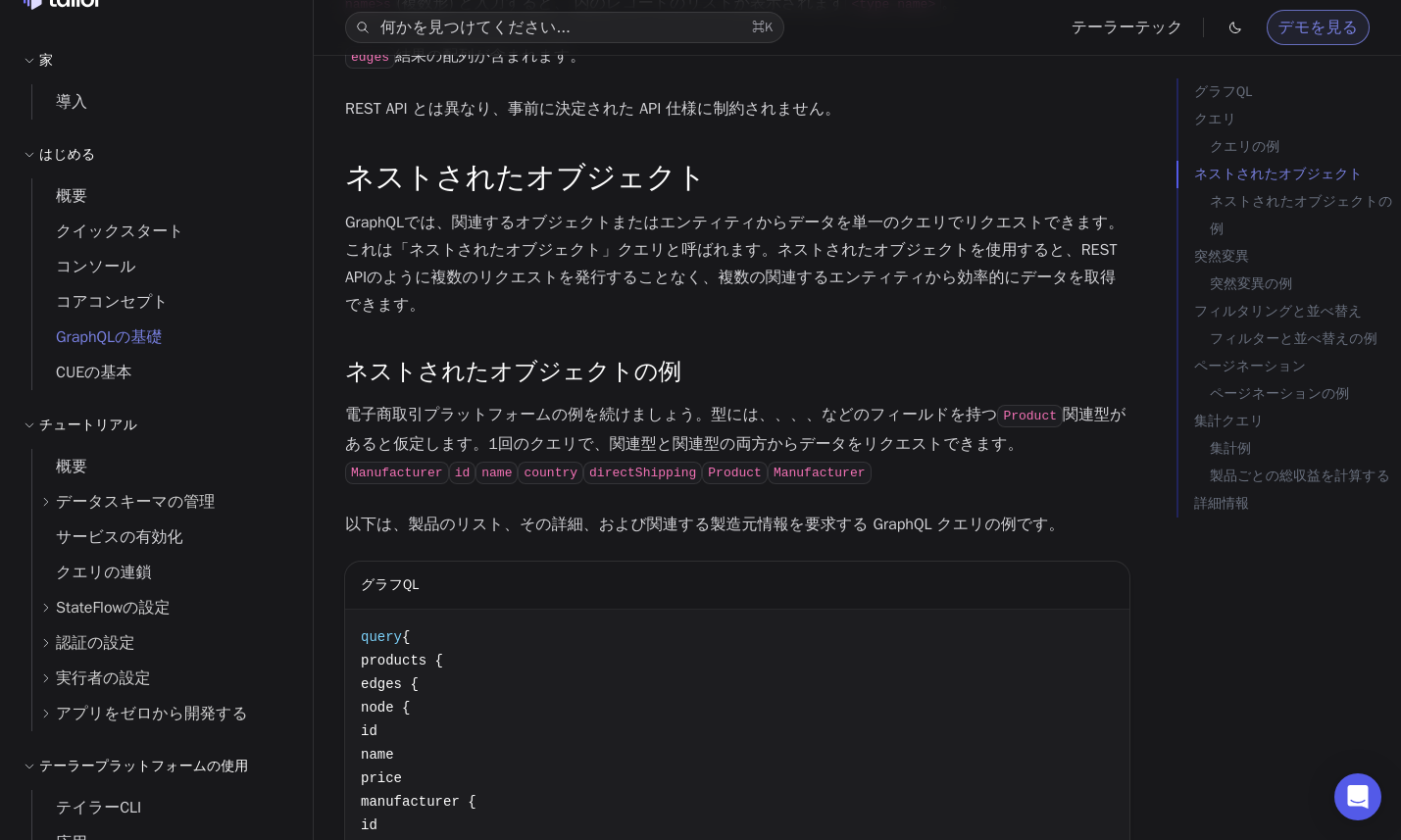 scroll, scrollTop: 1990, scrollLeft: 0, axis: vertical 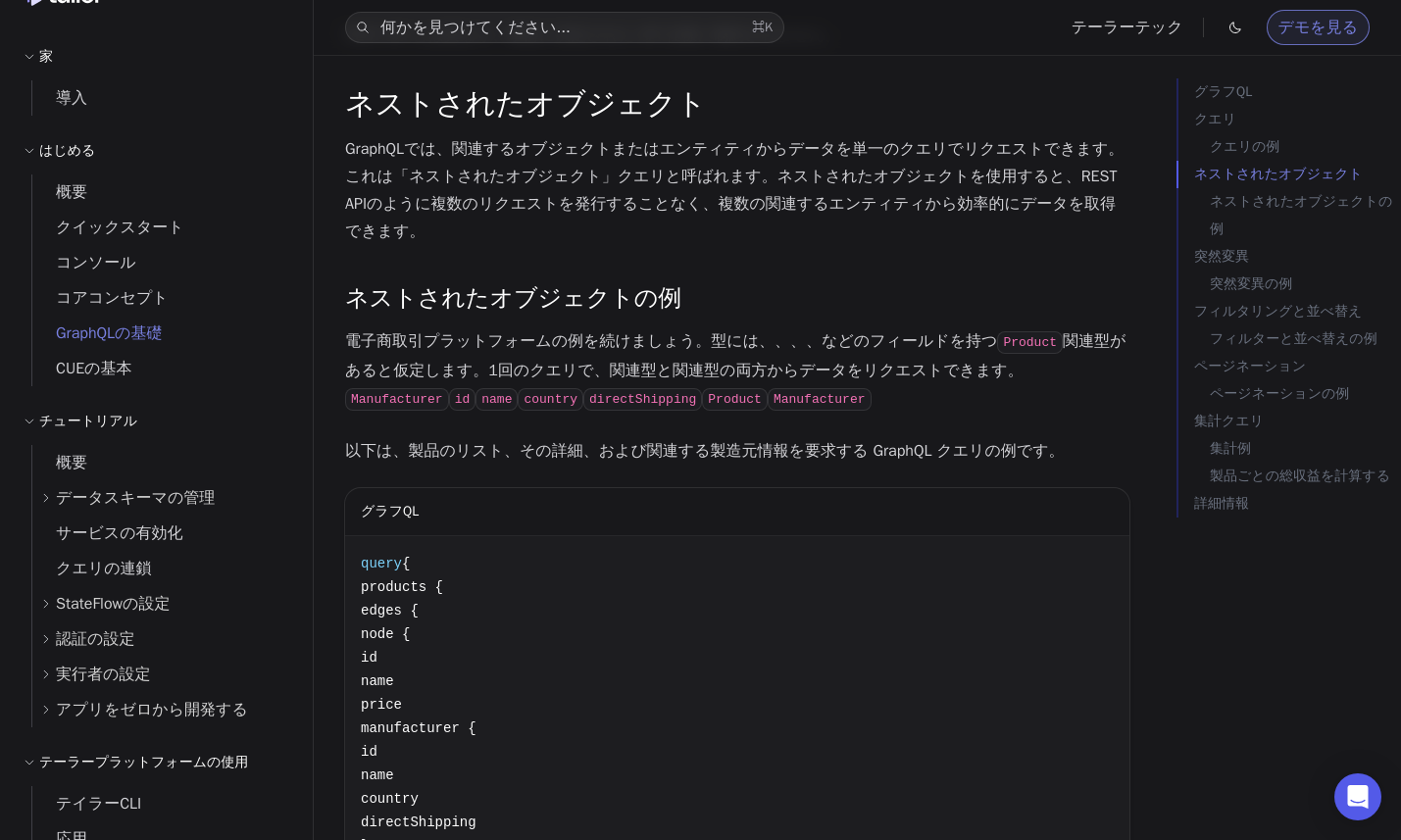 click on "データスキーマの管理" at bounding box center [135, 498] 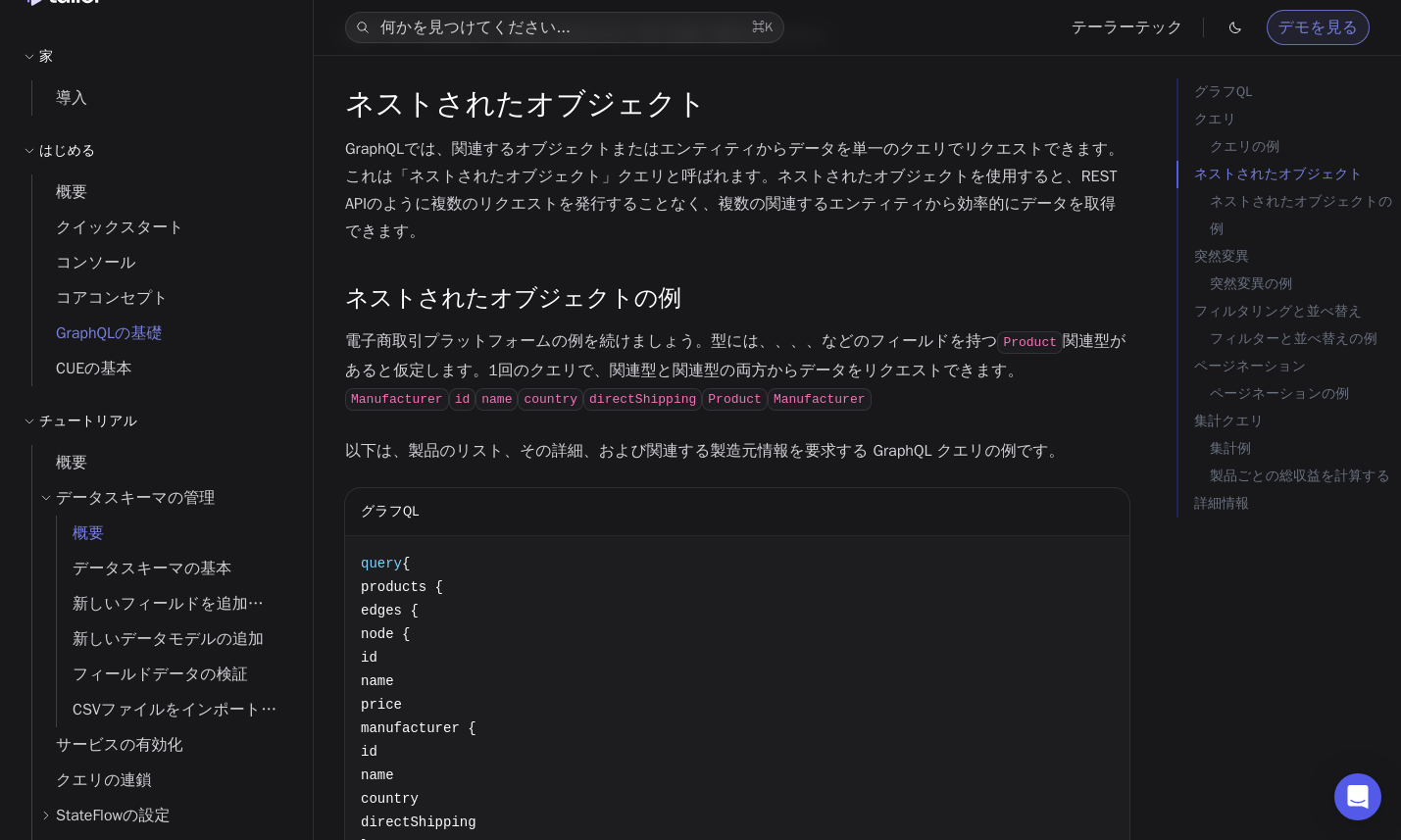 click on "概要" at bounding box center [173, 533] 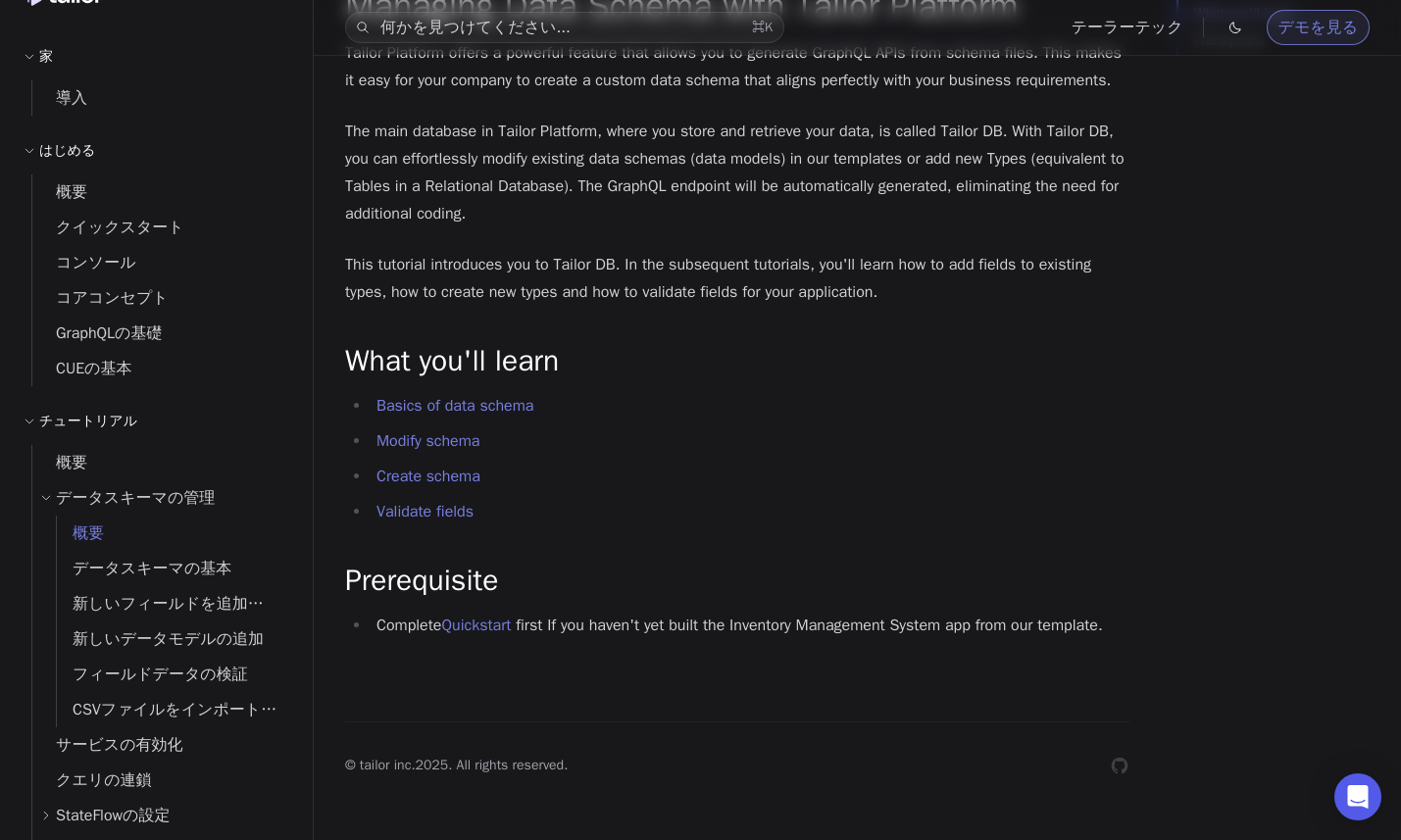 scroll, scrollTop: 0, scrollLeft: 0, axis: both 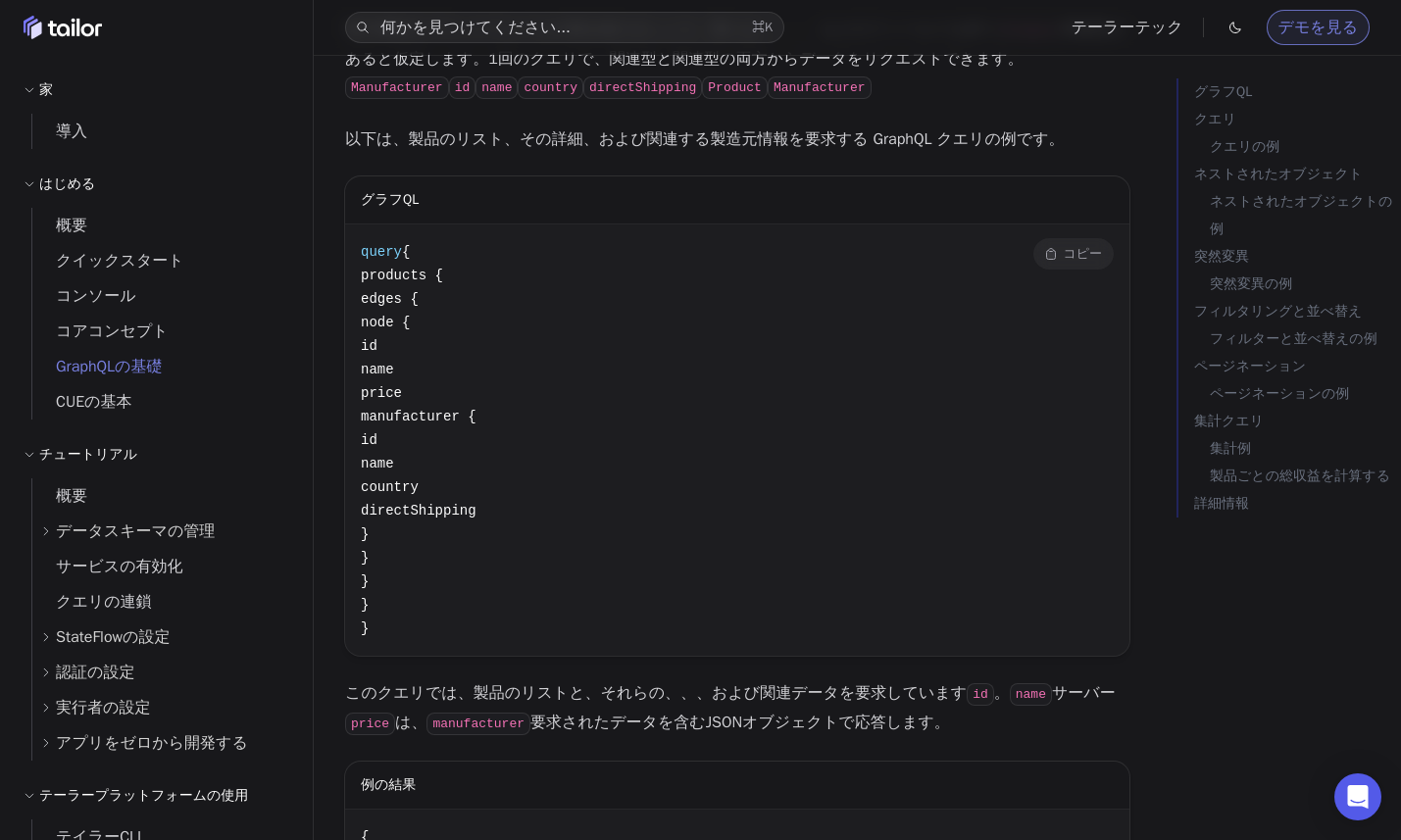 click on "コピー コピーしました！" at bounding box center (1074, 254) 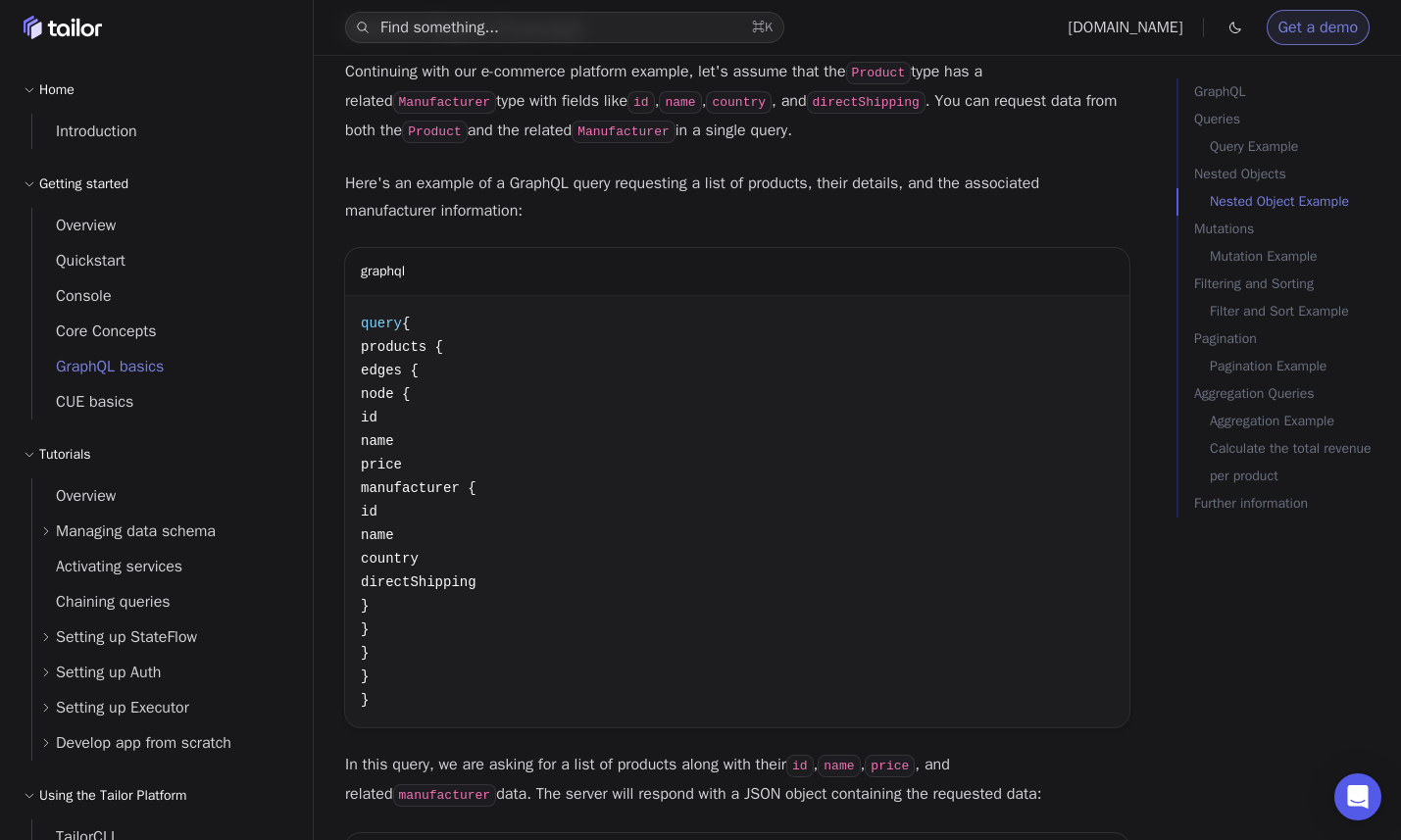 scroll, scrollTop: 2035, scrollLeft: 0, axis: vertical 